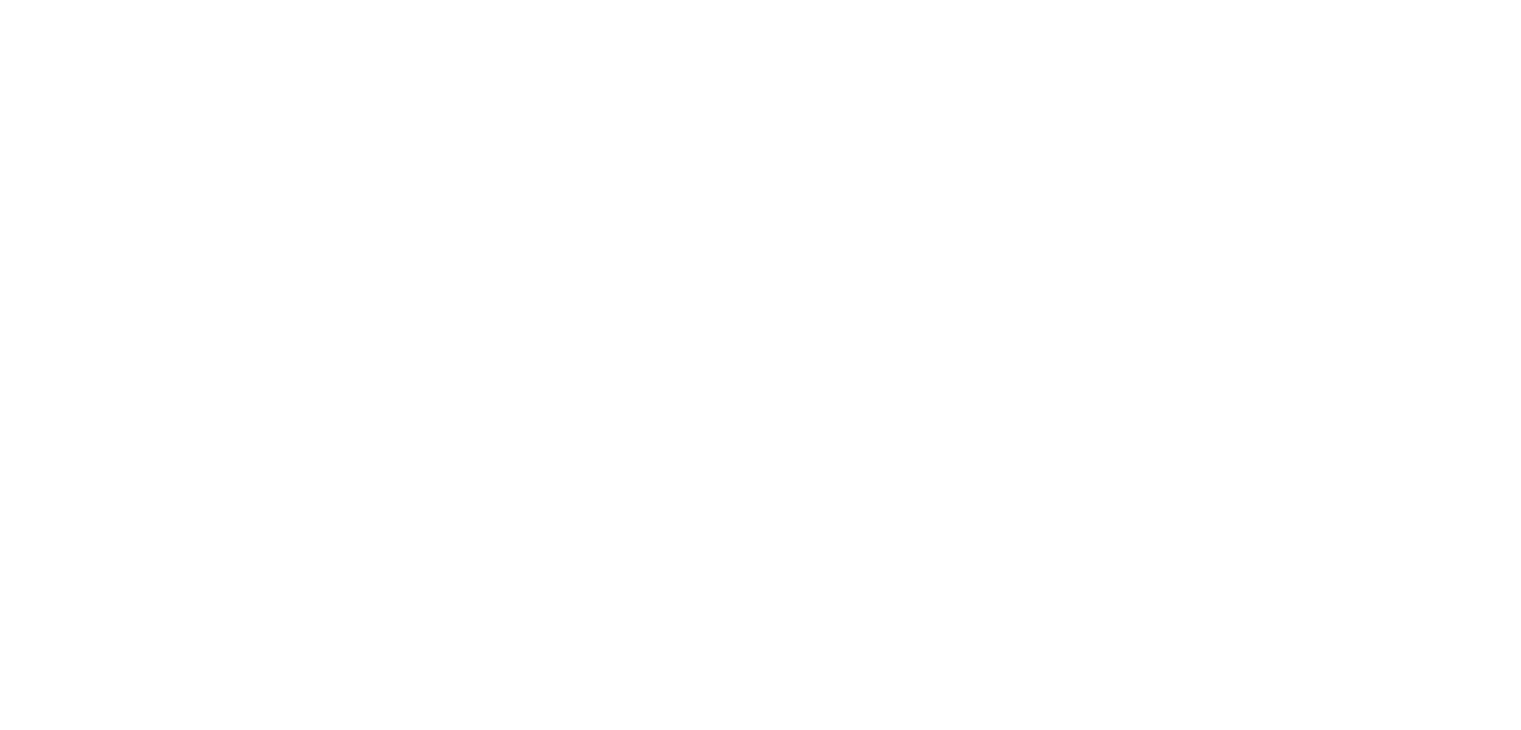 scroll, scrollTop: 0, scrollLeft: 0, axis: both 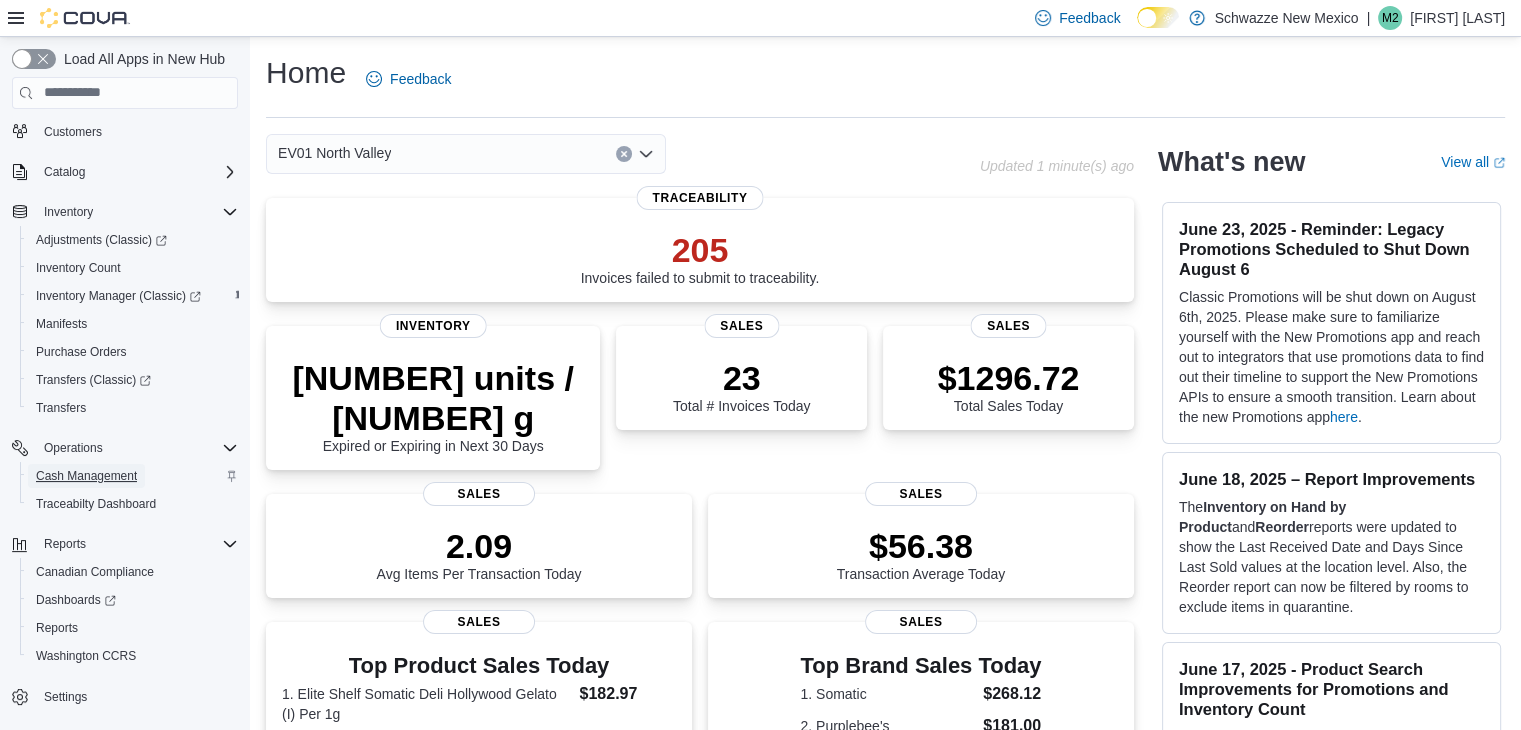 click on "Cash Management" at bounding box center (86, 476) 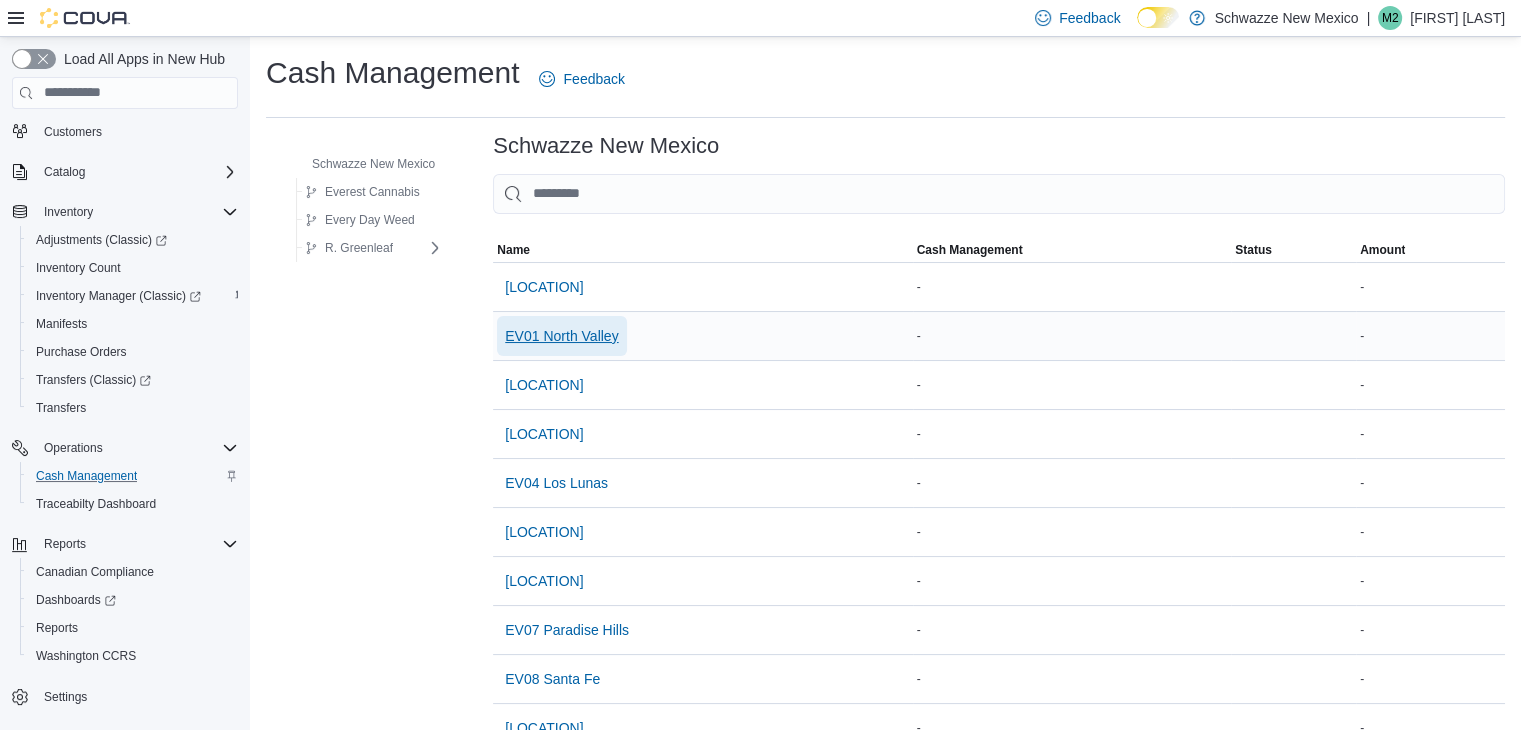 click on "EV01 North Valley" at bounding box center (544, 287) 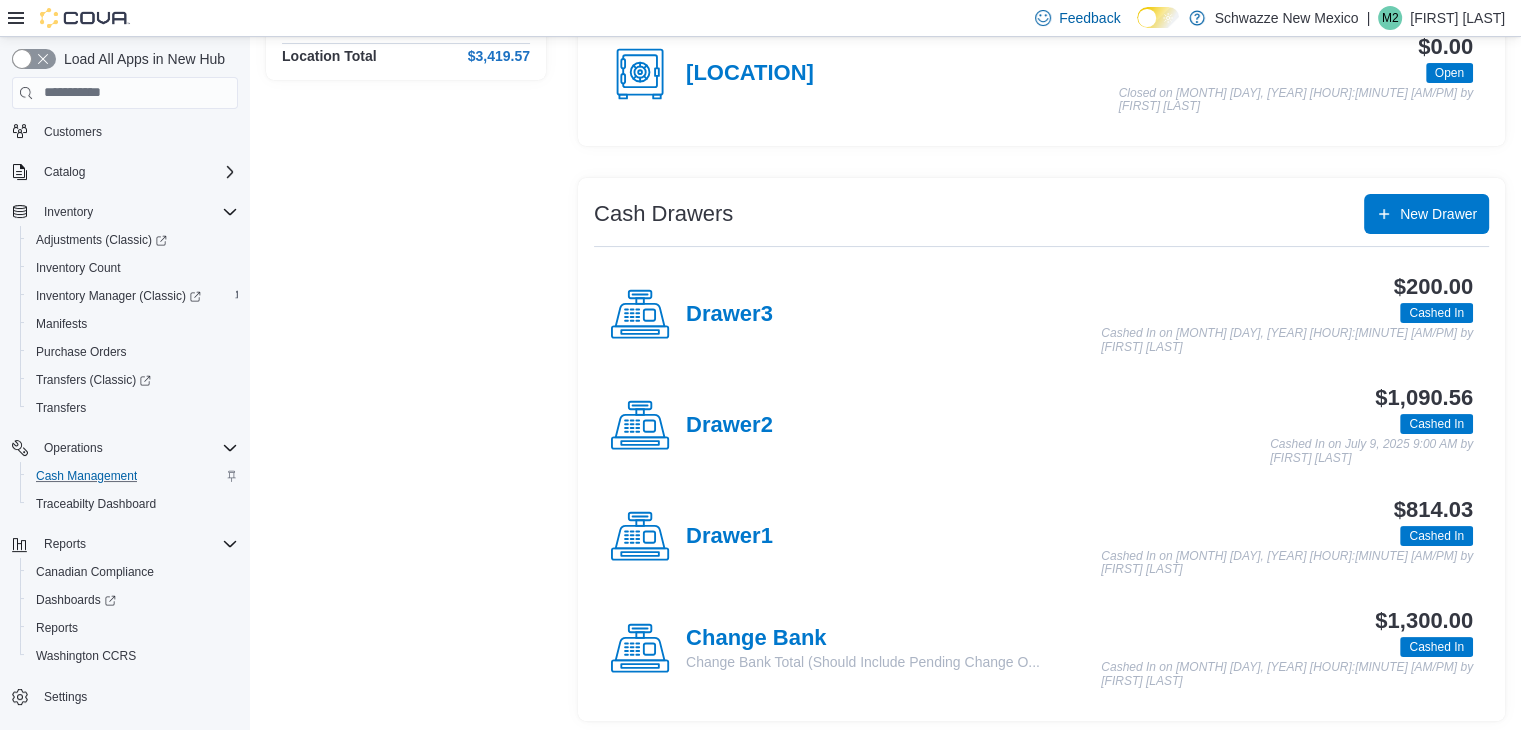 scroll, scrollTop: 252, scrollLeft: 0, axis: vertical 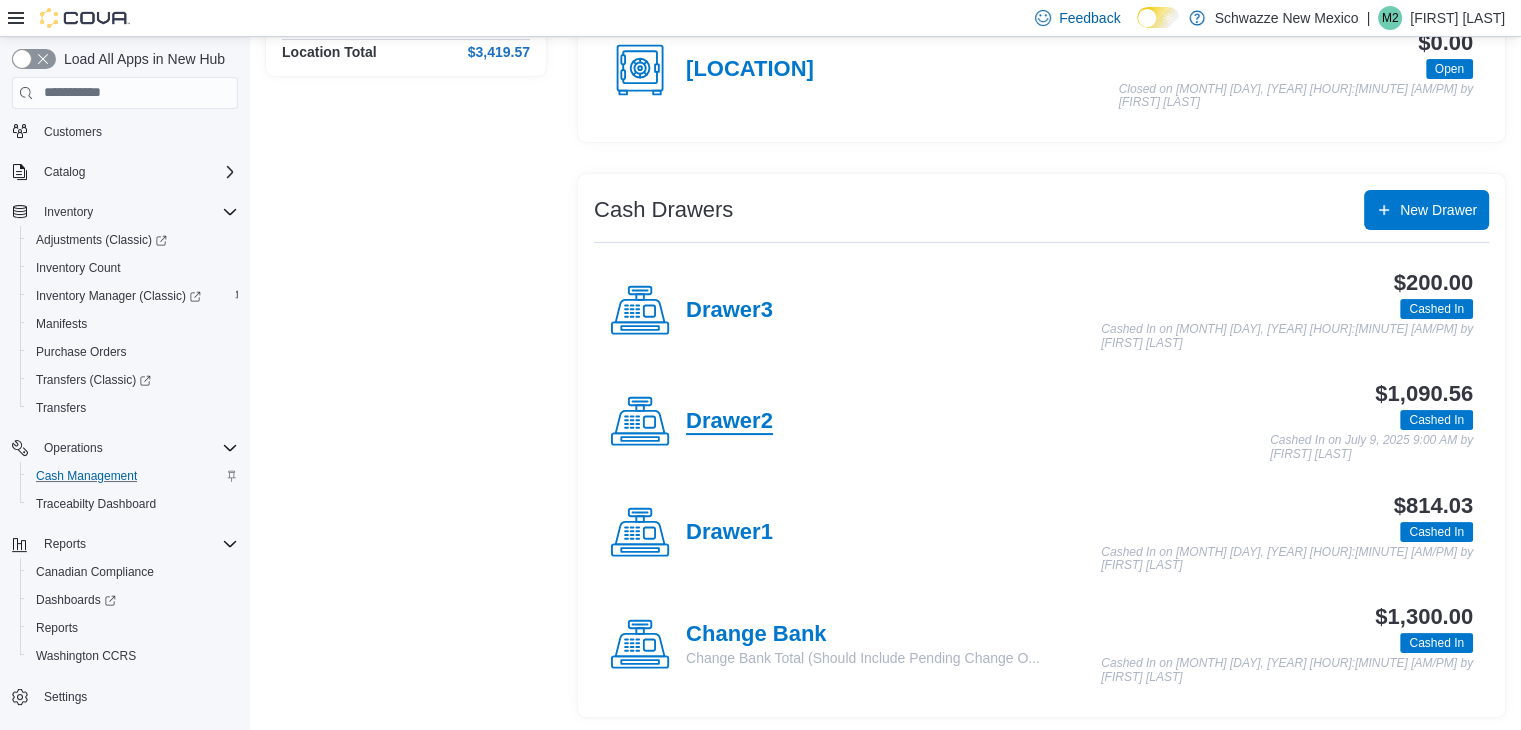 click on "Drawer2" at bounding box center (750, 70) 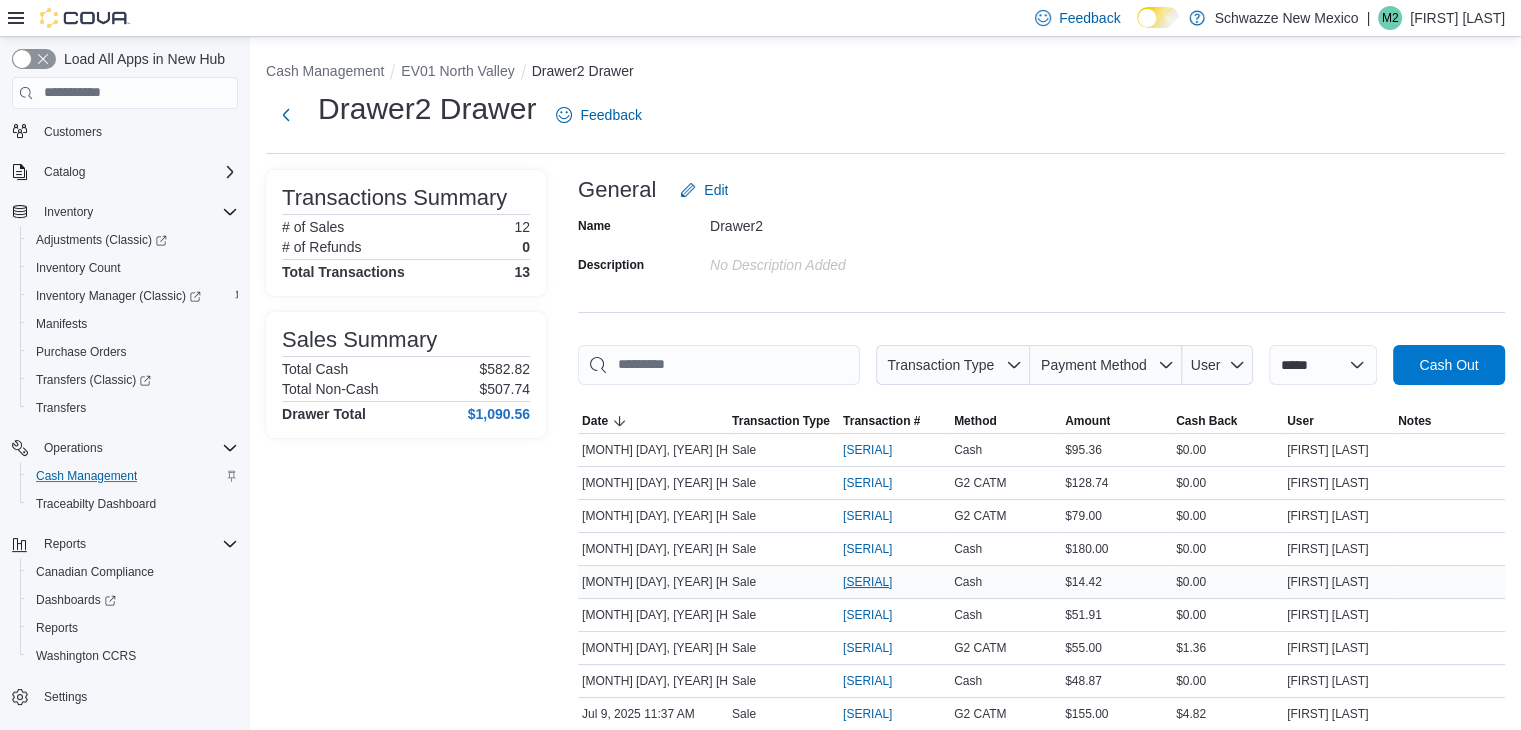 scroll, scrollTop: 0, scrollLeft: 0, axis: both 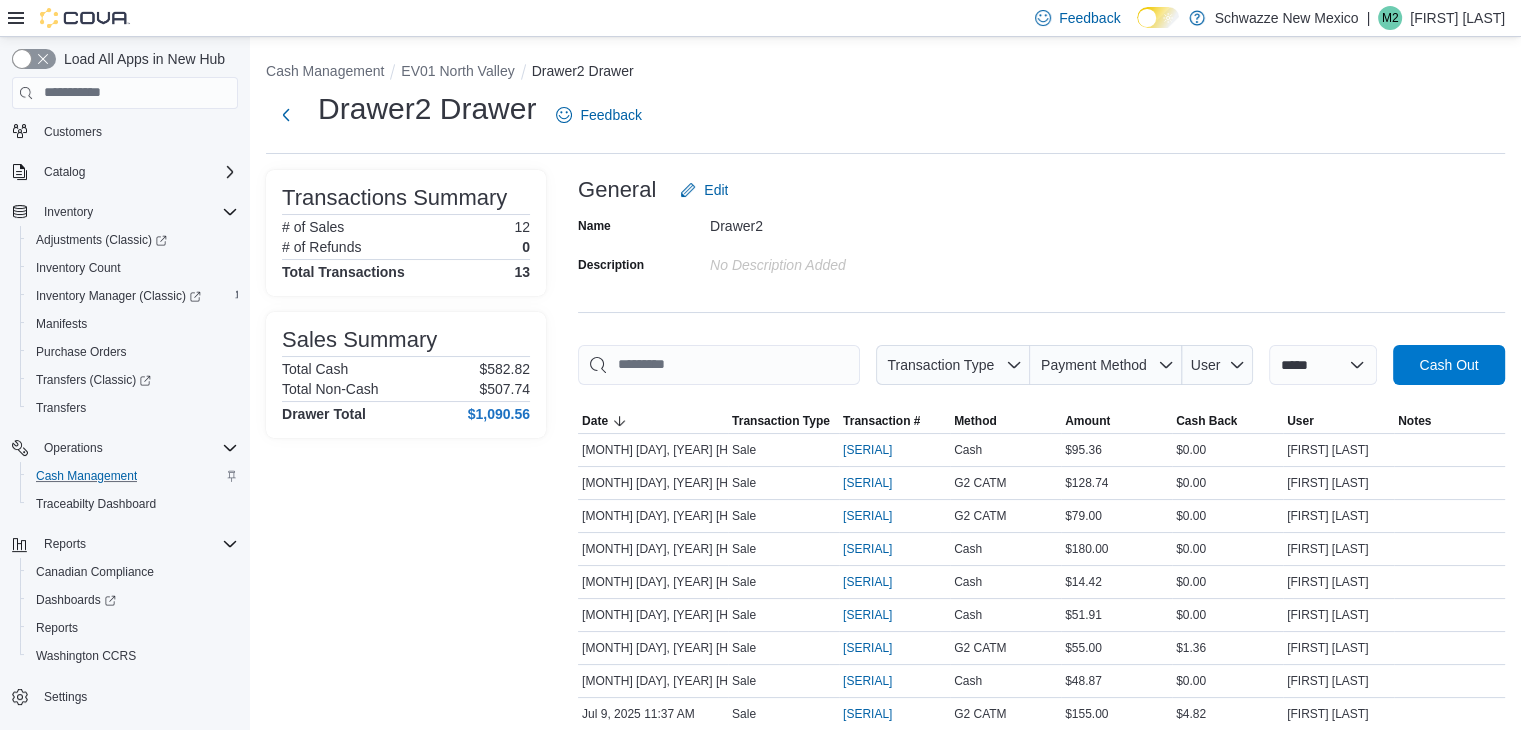 click on "General Edit" at bounding box center [1041, 190] 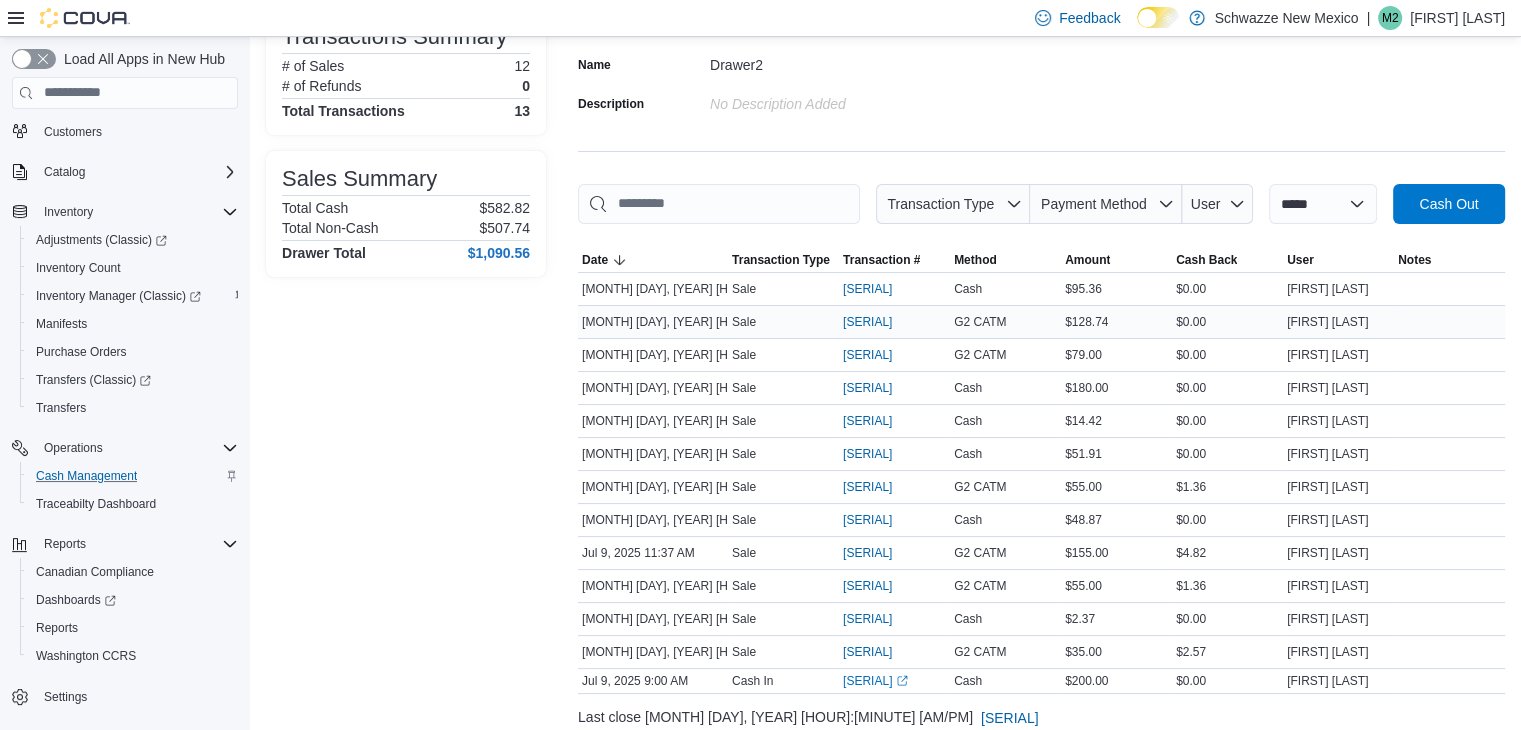 scroll, scrollTop: 0, scrollLeft: 0, axis: both 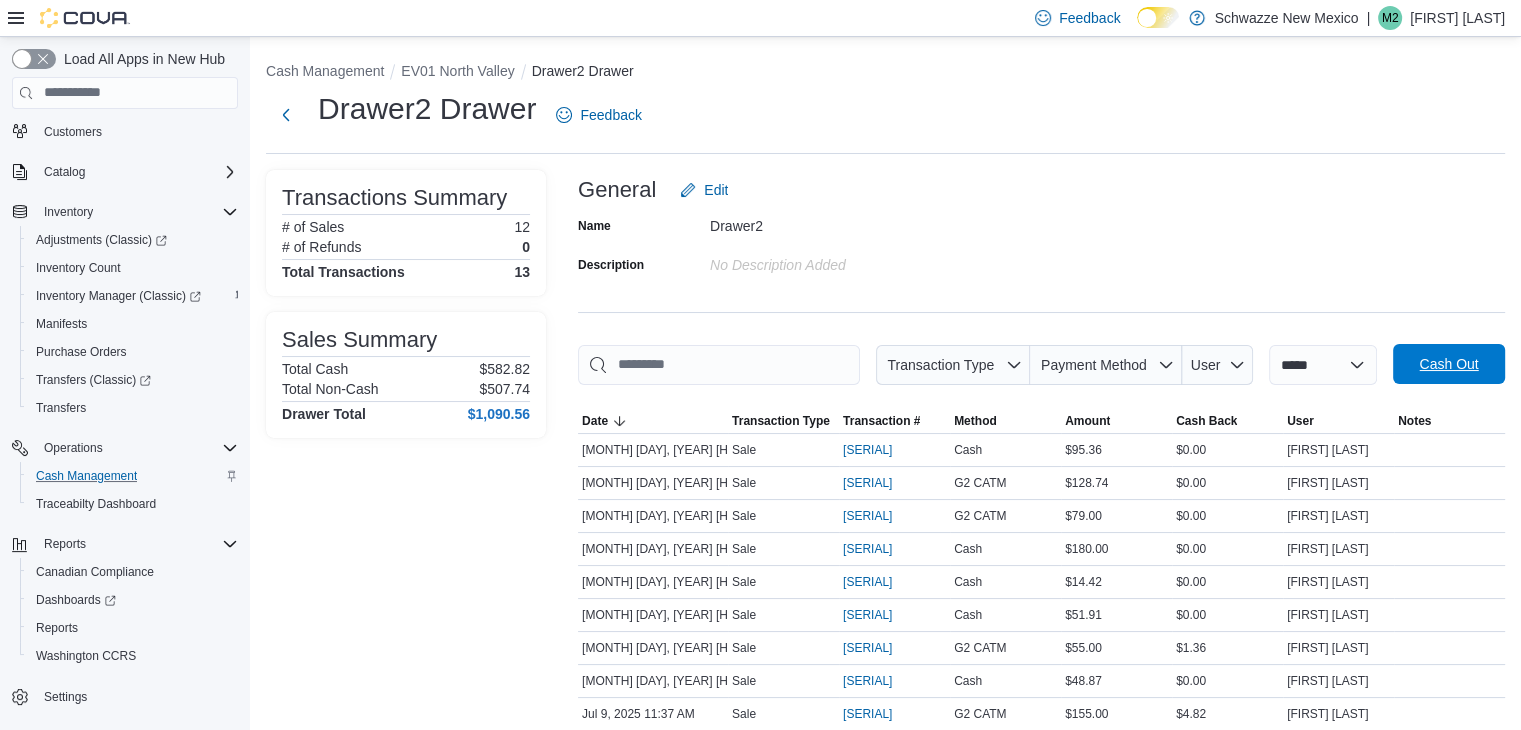 click on "Cash Out" at bounding box center (1449, 364) 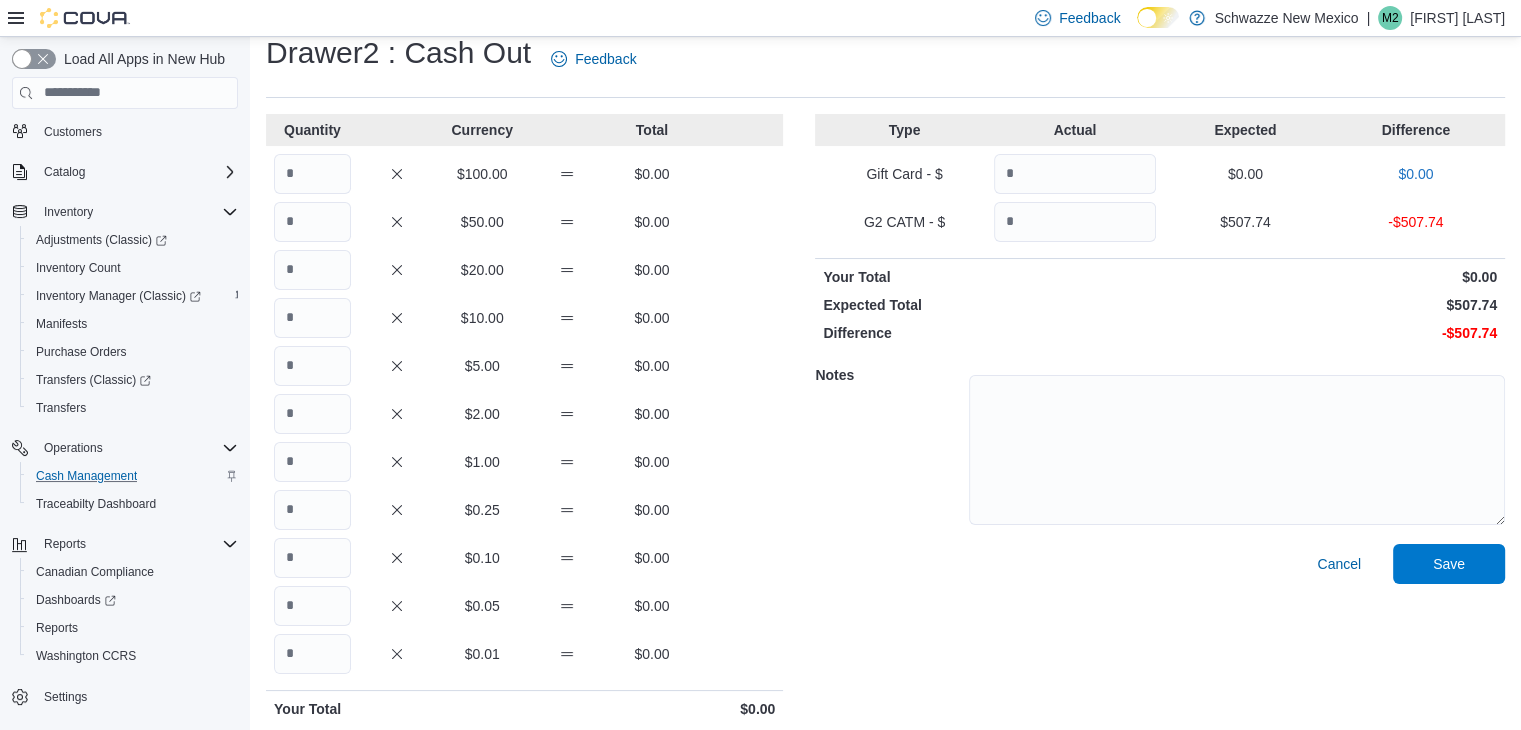 scroll, scrollTop: 0, scrollLeft: 0, axis: both 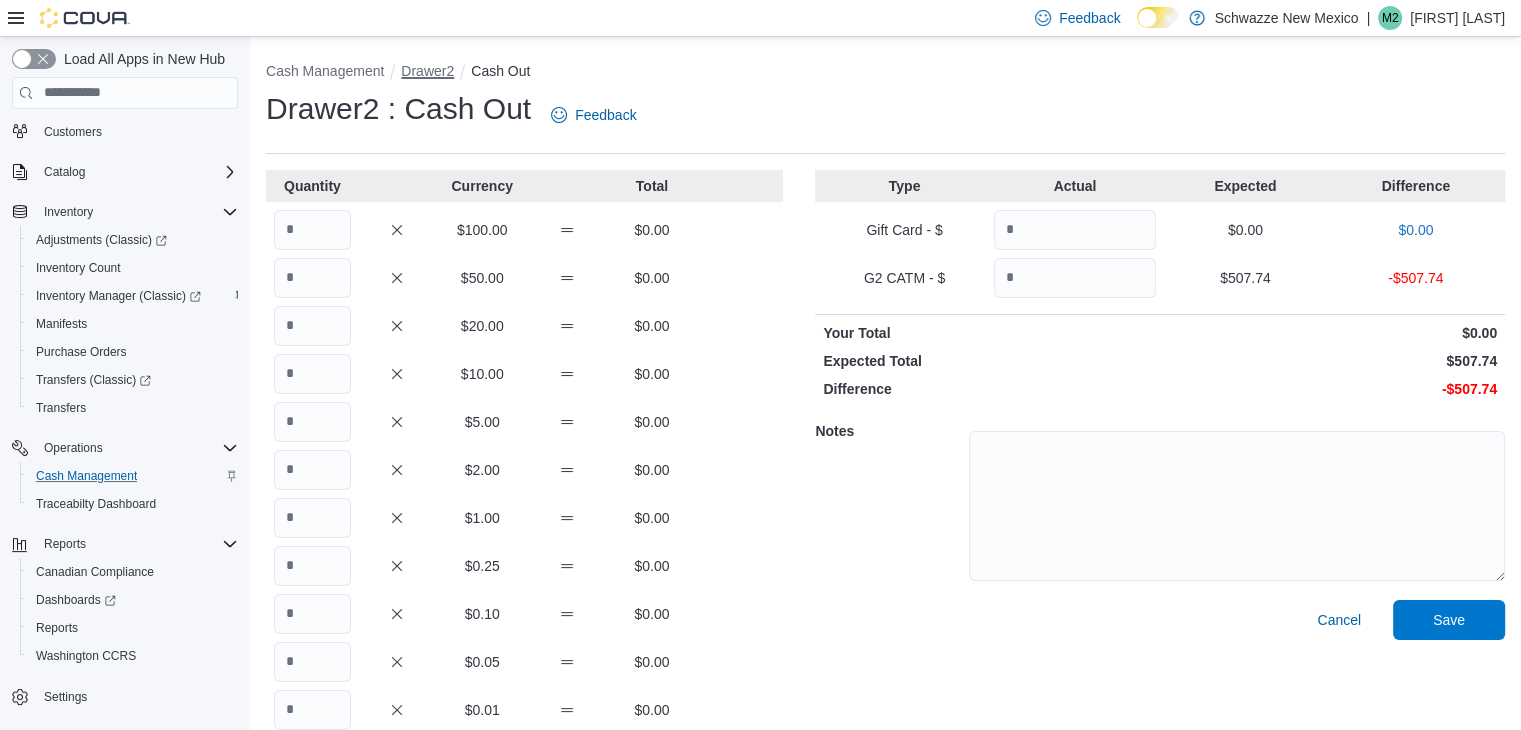 click on "Drawer2" at bounding box center [325, 71] 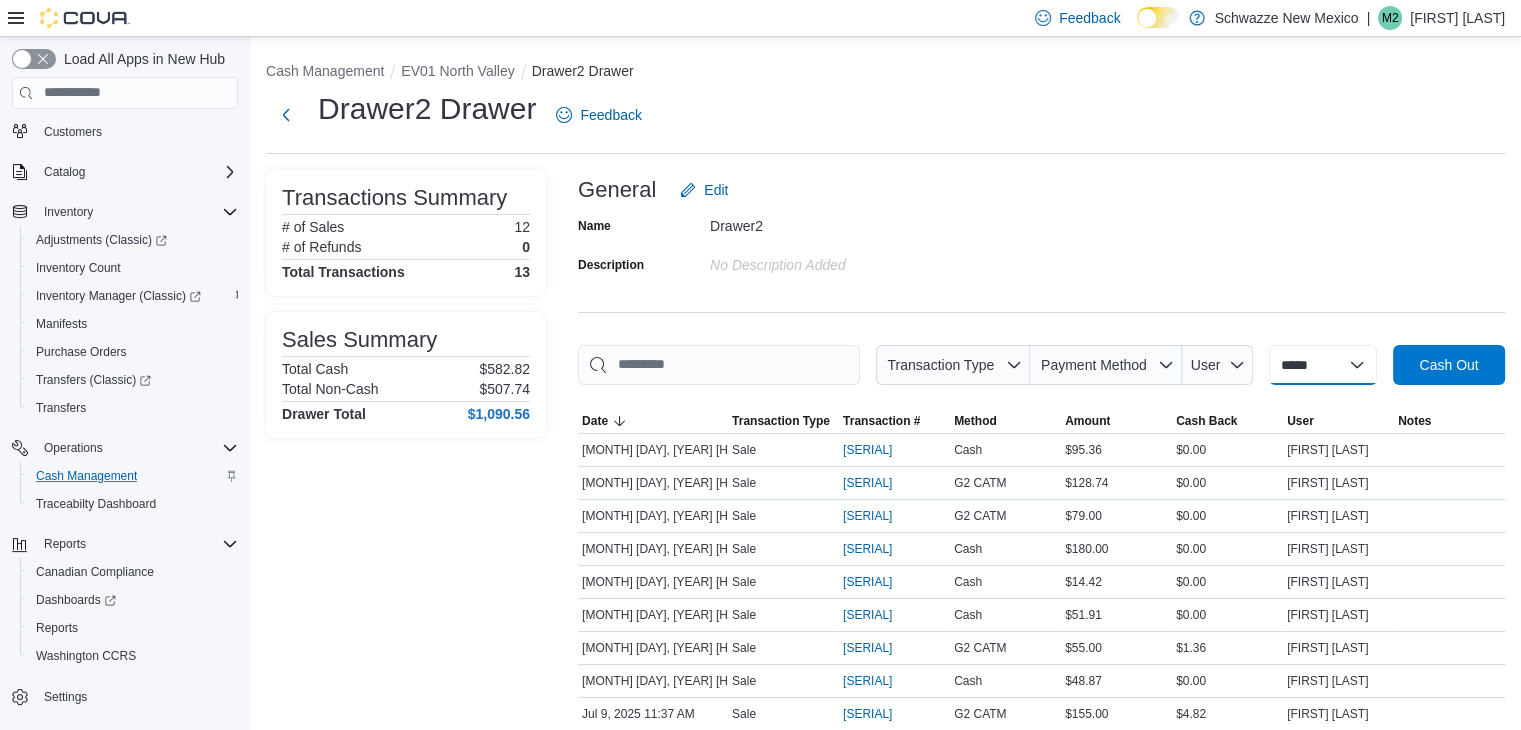 click on "**********" at bounding box center (1323, 365) 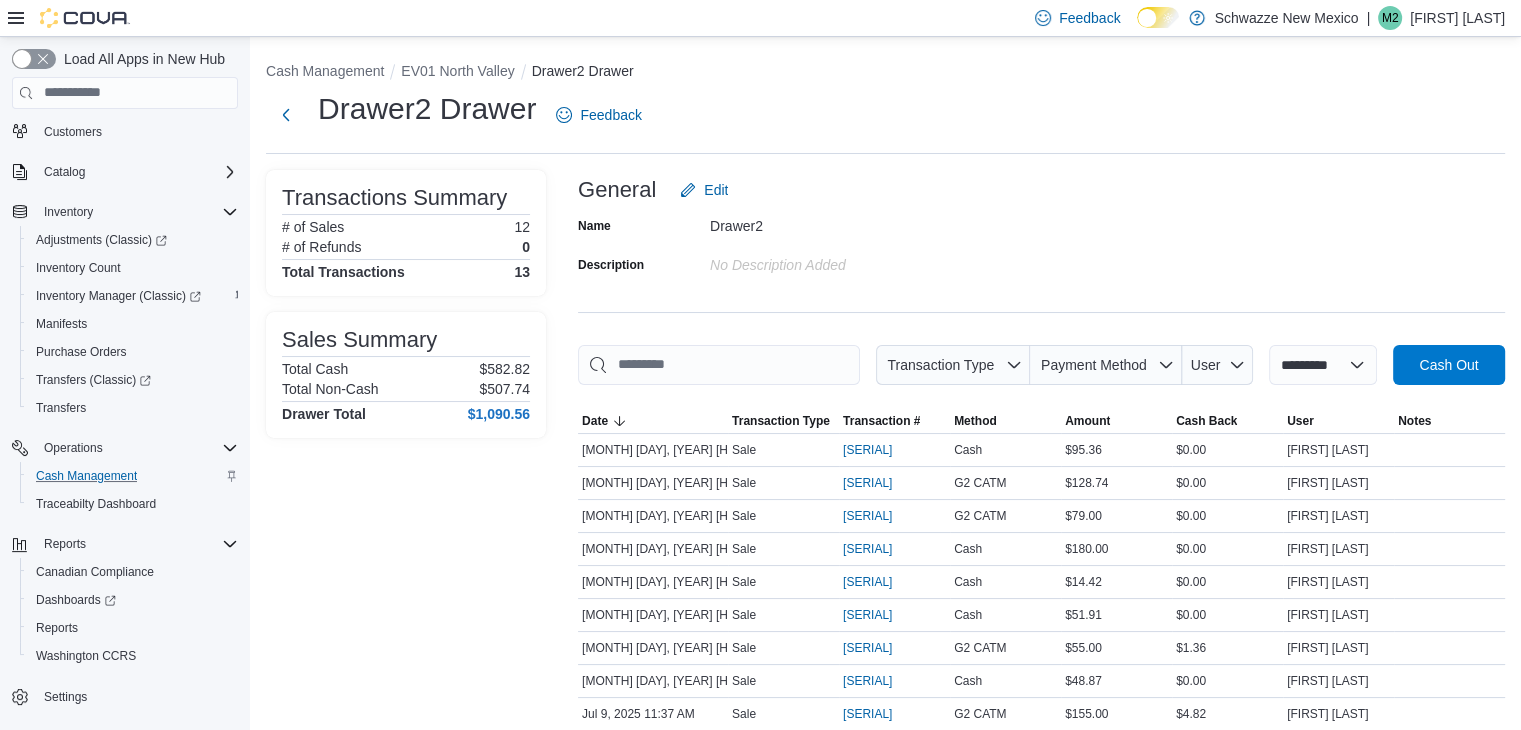 click on "**********" at bounding box center (1323, 365) 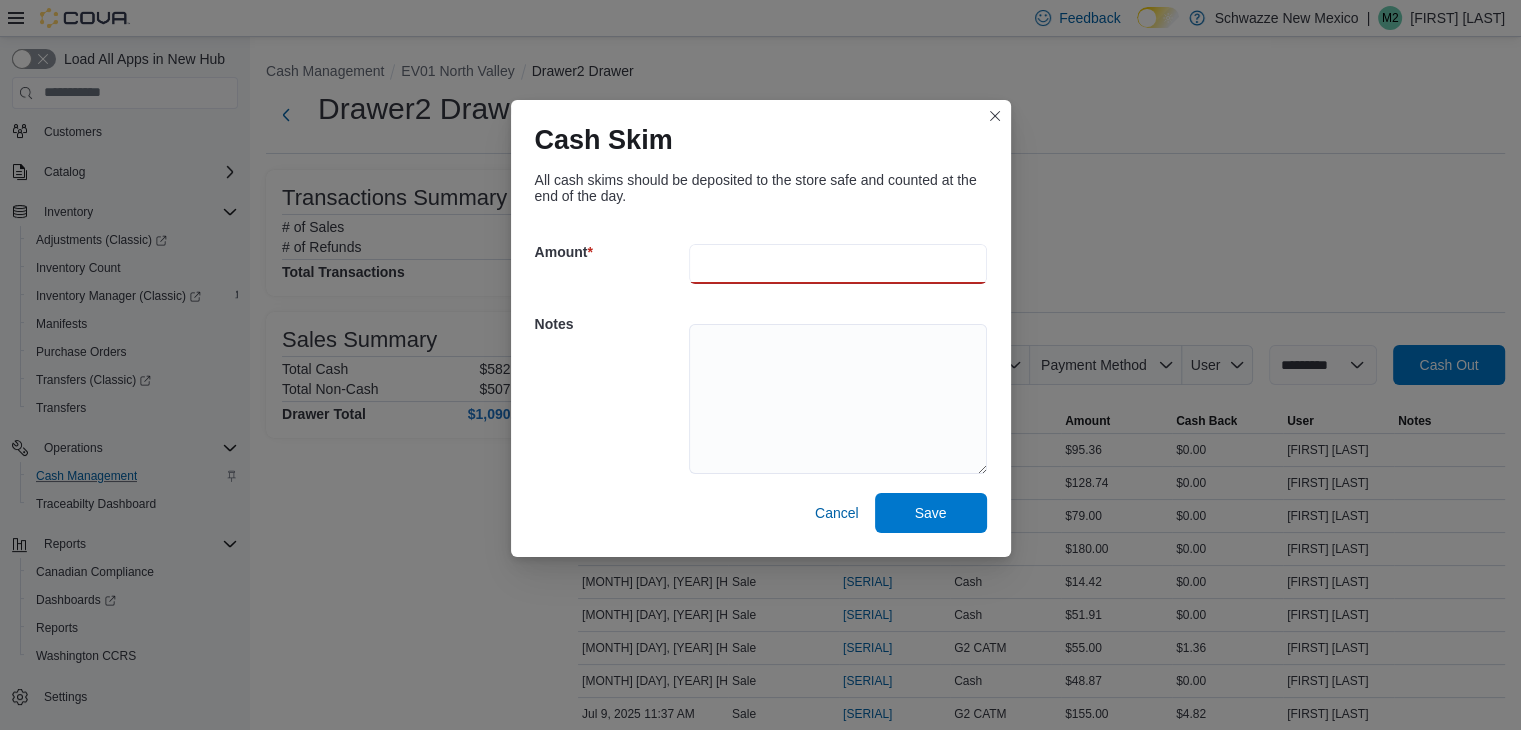 click at bounding box center [838, 264] 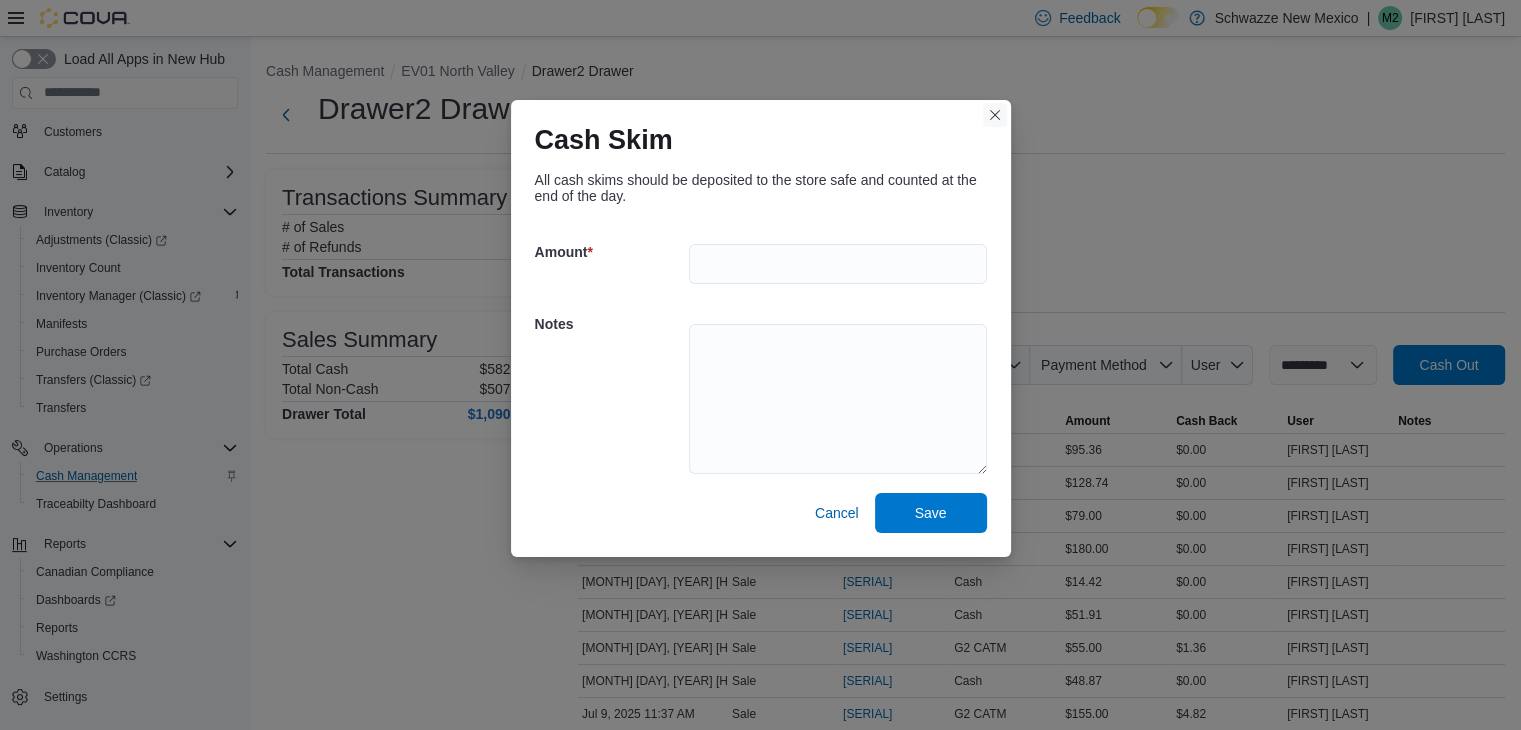 click at bounding box center (995, 115) 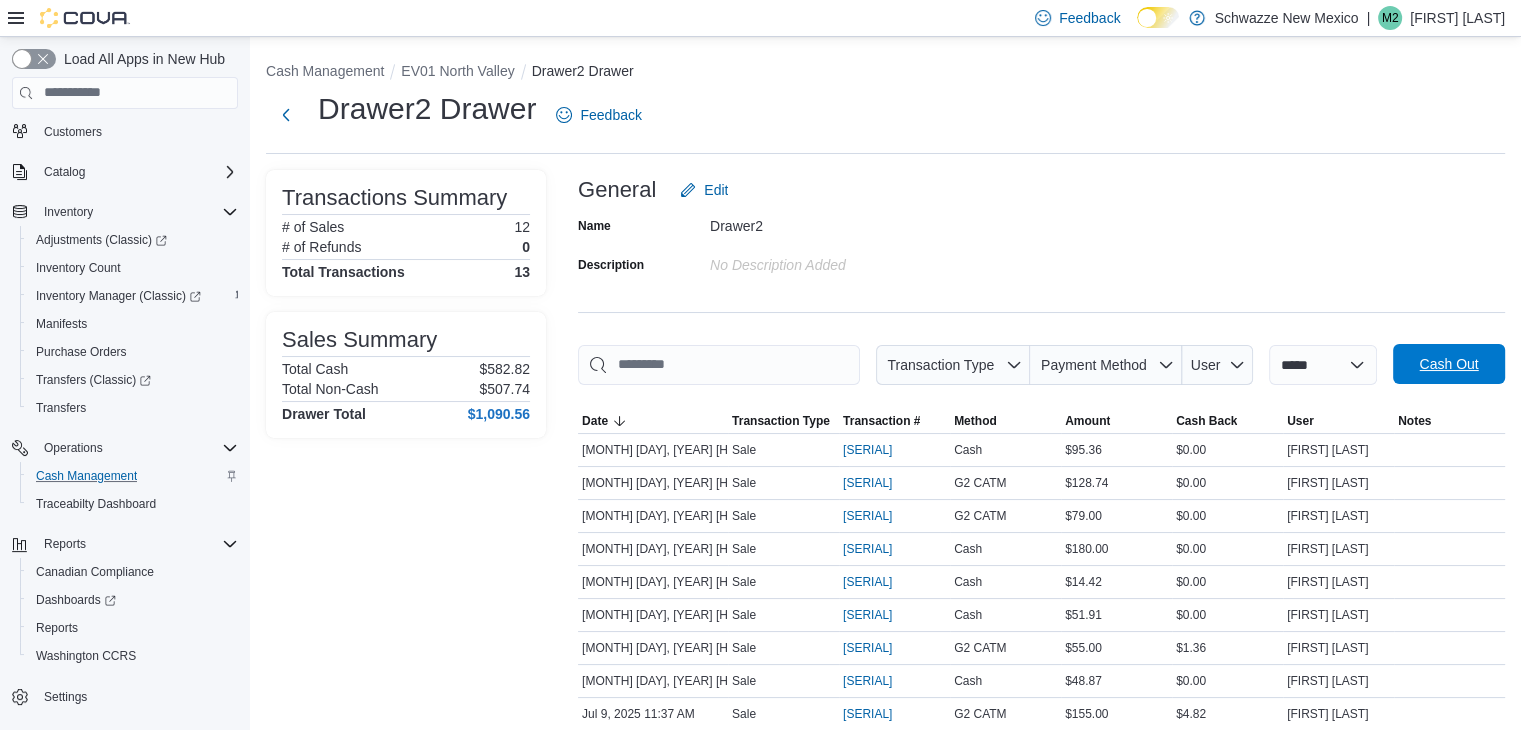 click on "Cash Out" at bounding box center [1448, 364] 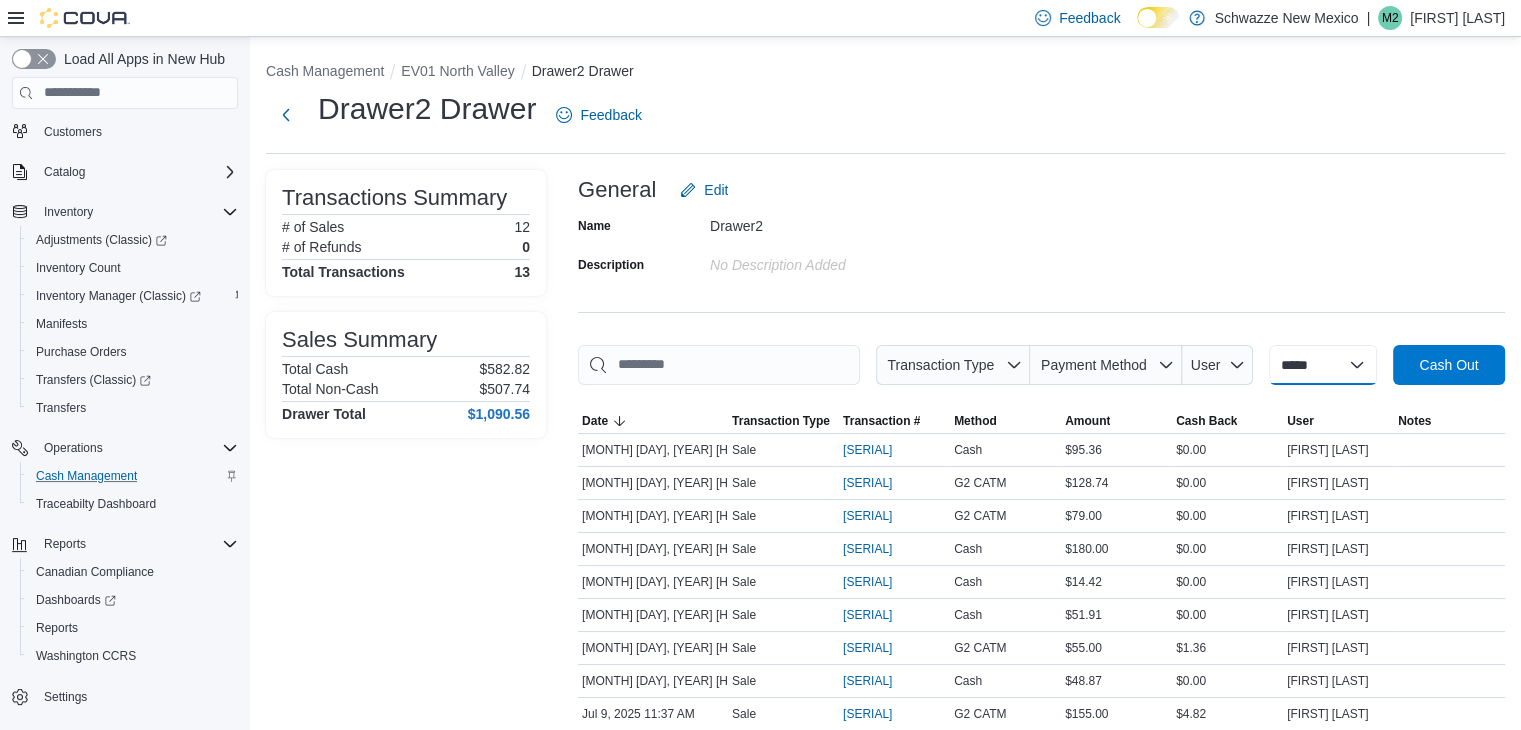 click on "**********" at bounding box center [1323, 365] 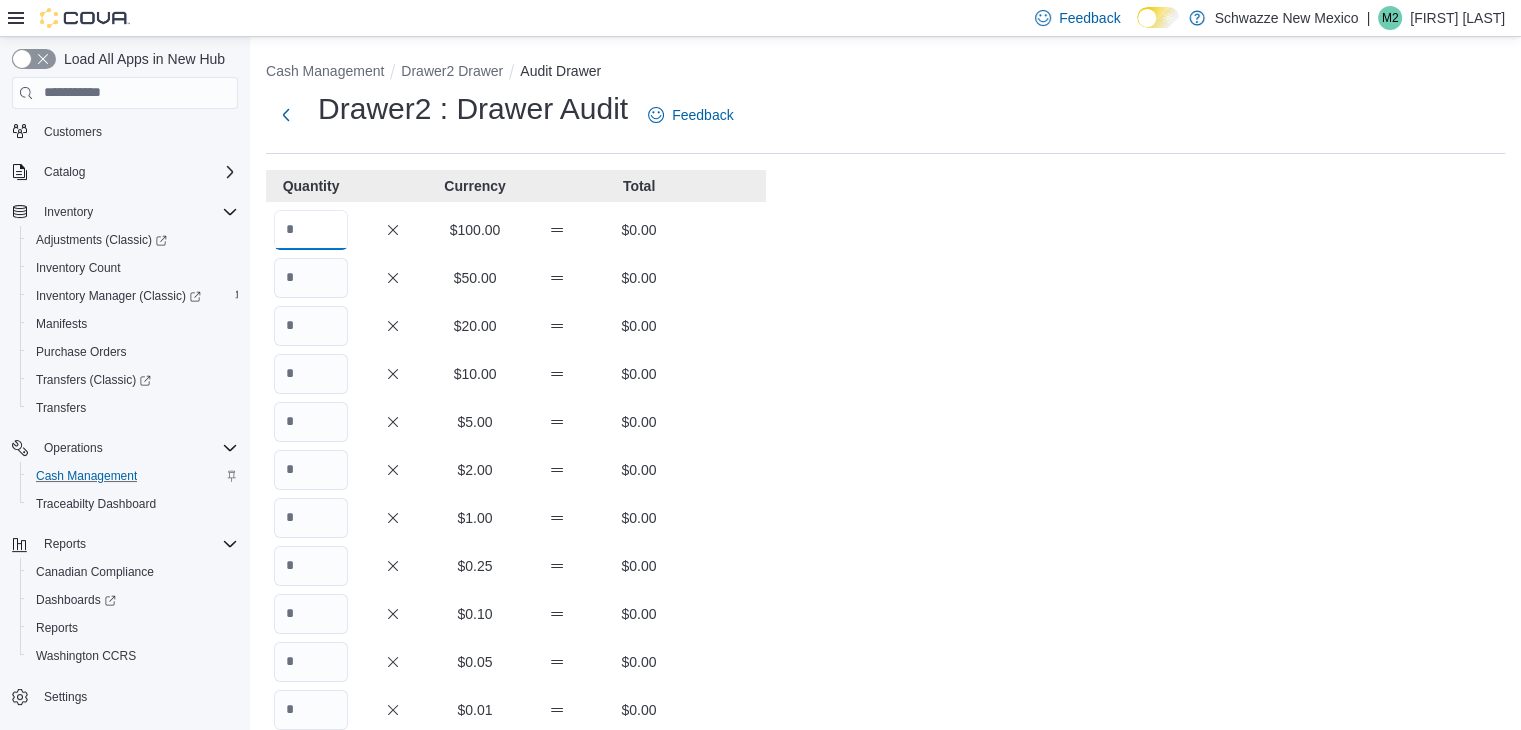 click at bounding box center [311, 230] 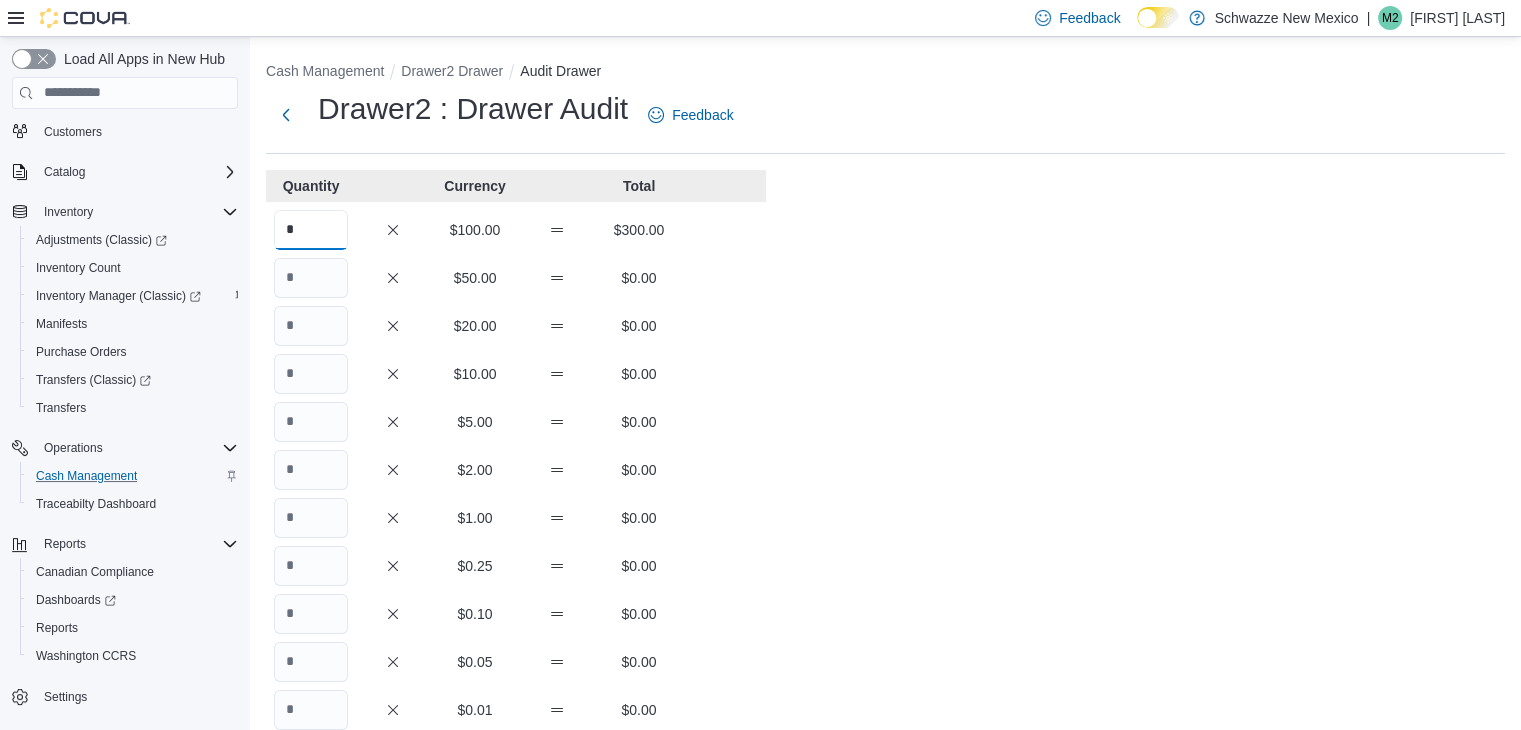 type on "*" 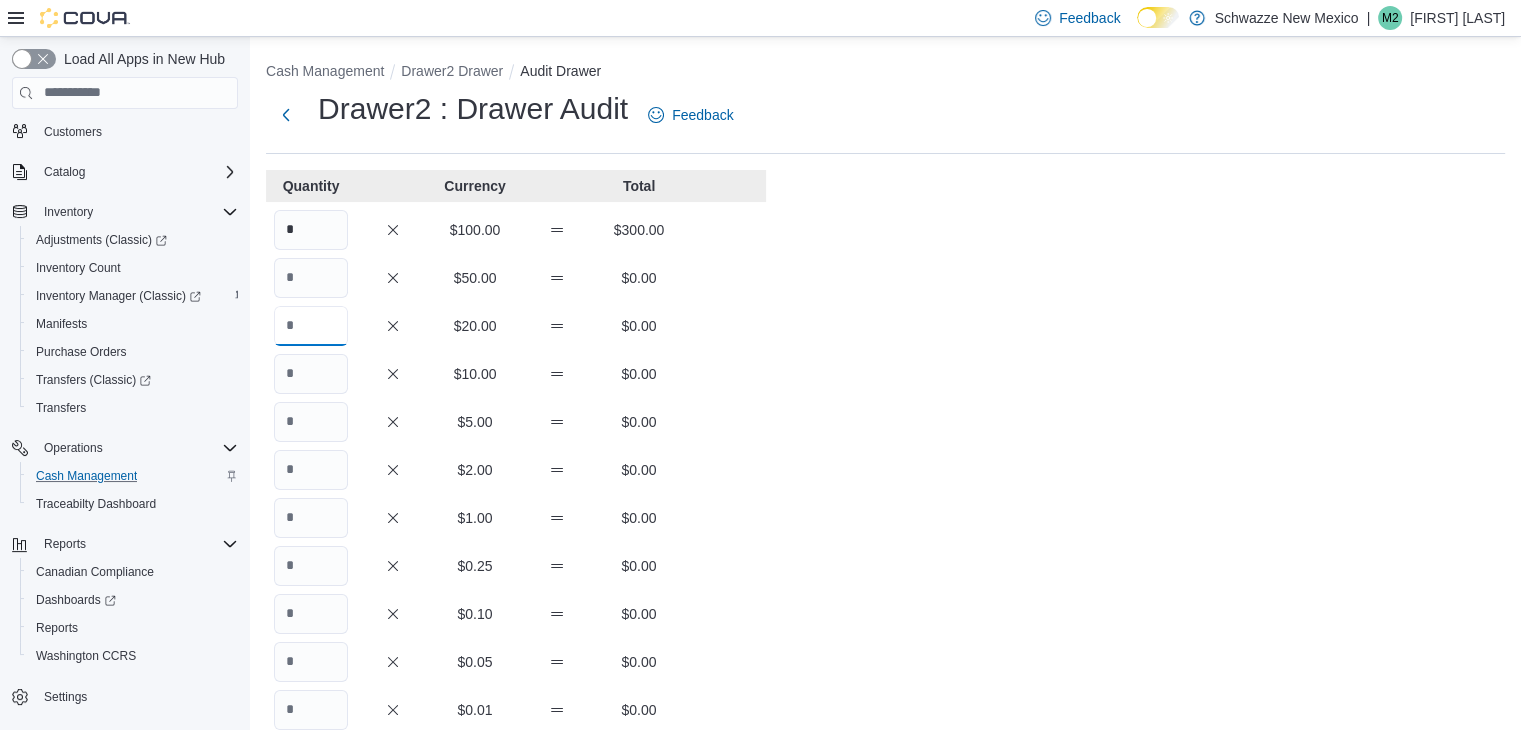 click at bounding box center [311, 326] 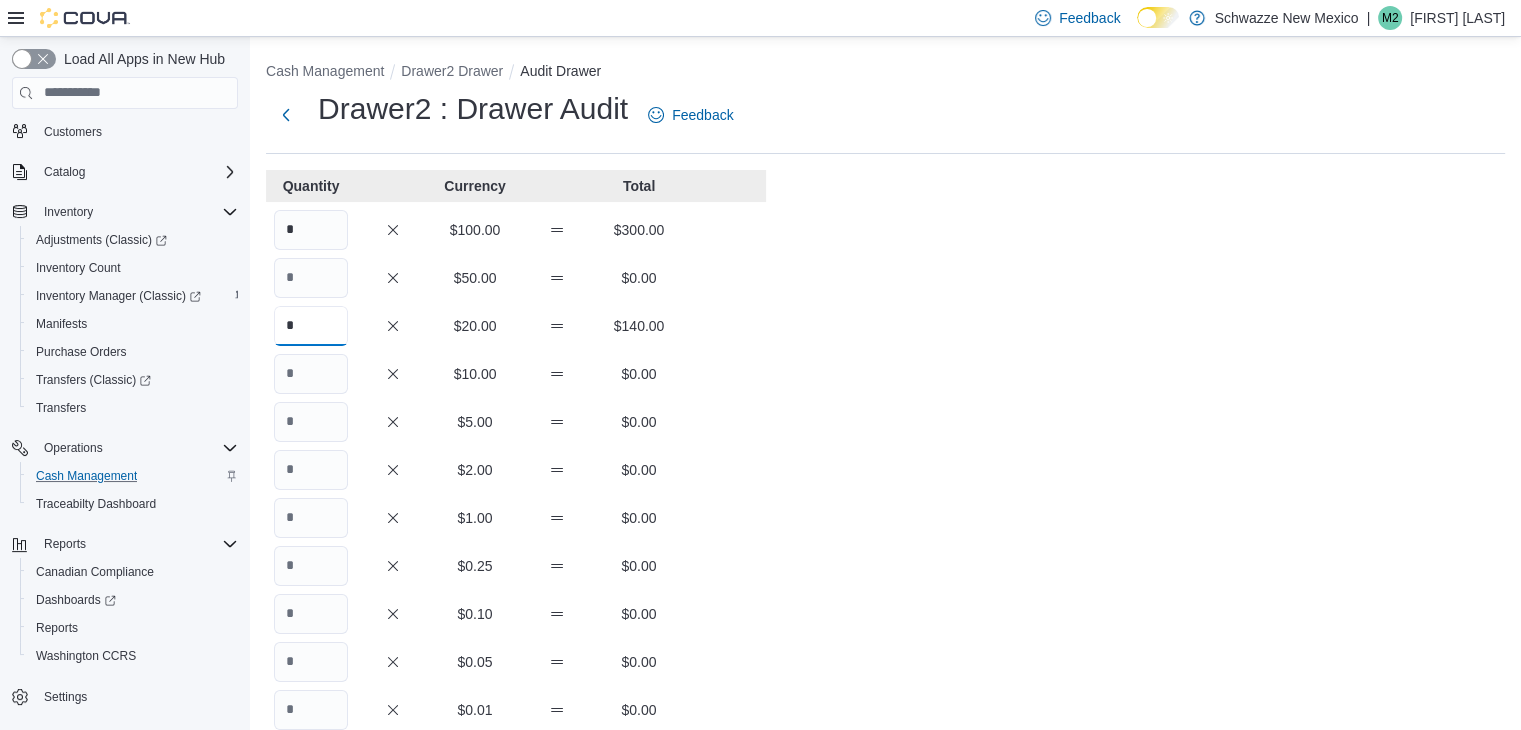 type on "*" 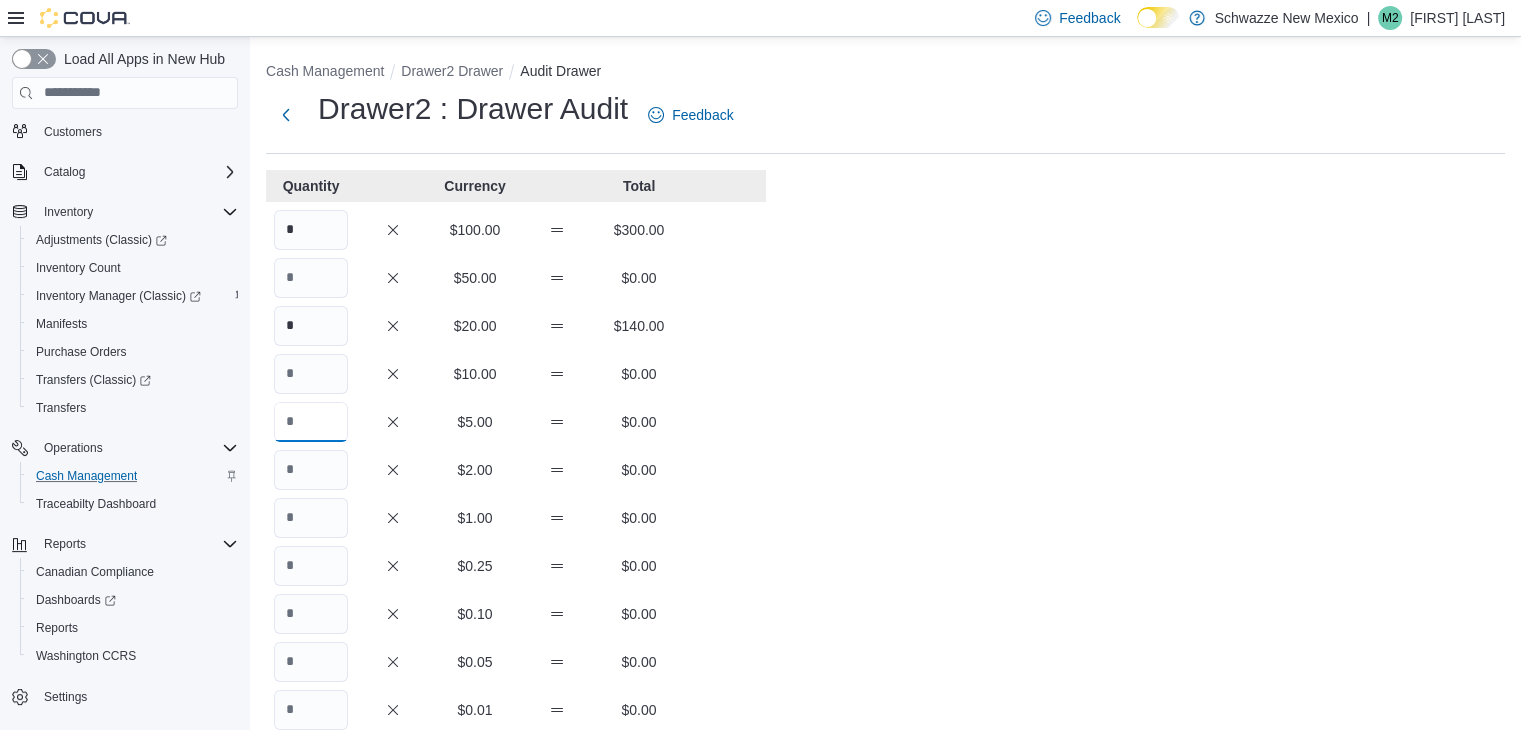 click at bounding box center [311, 422] 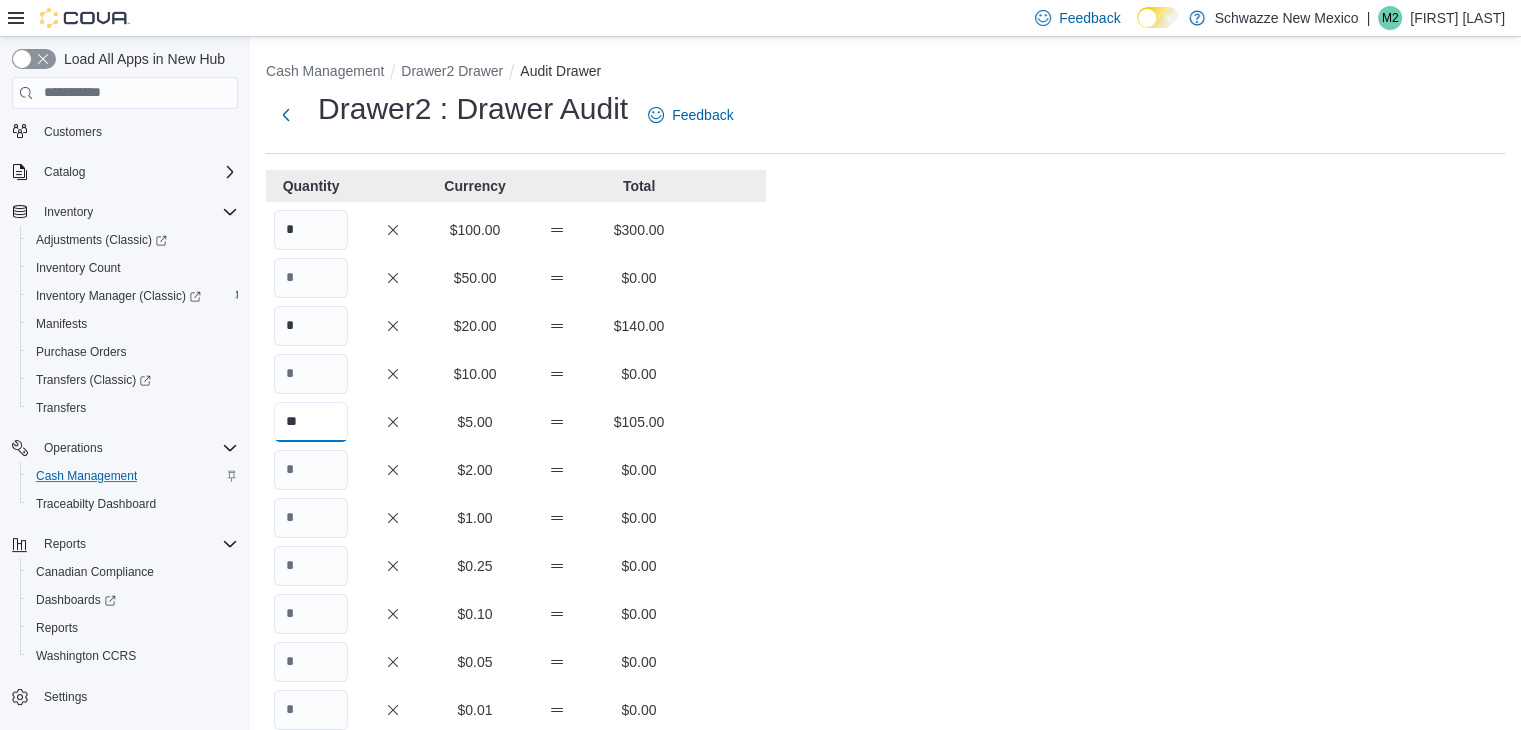 type on "**" 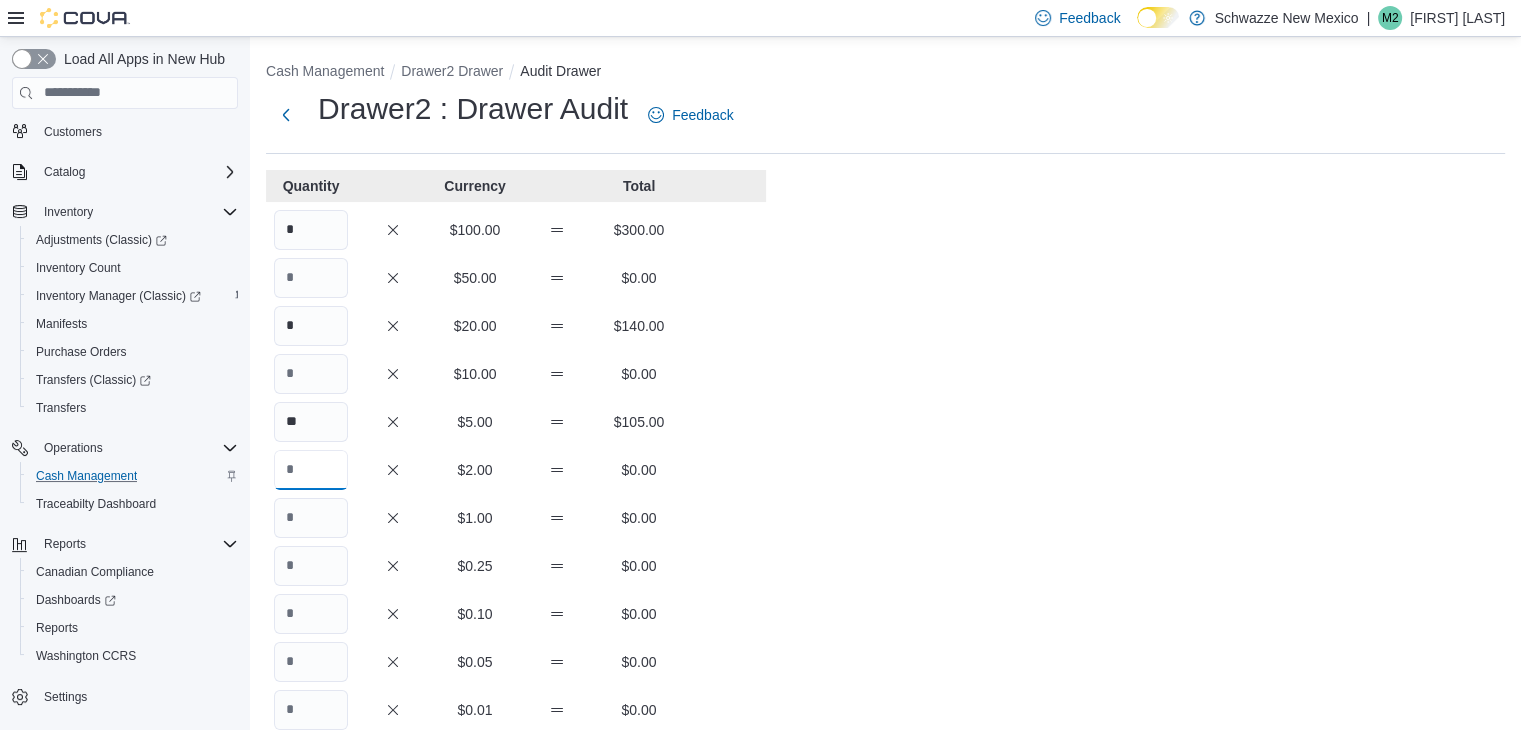 click at bounding box center [311, 470] 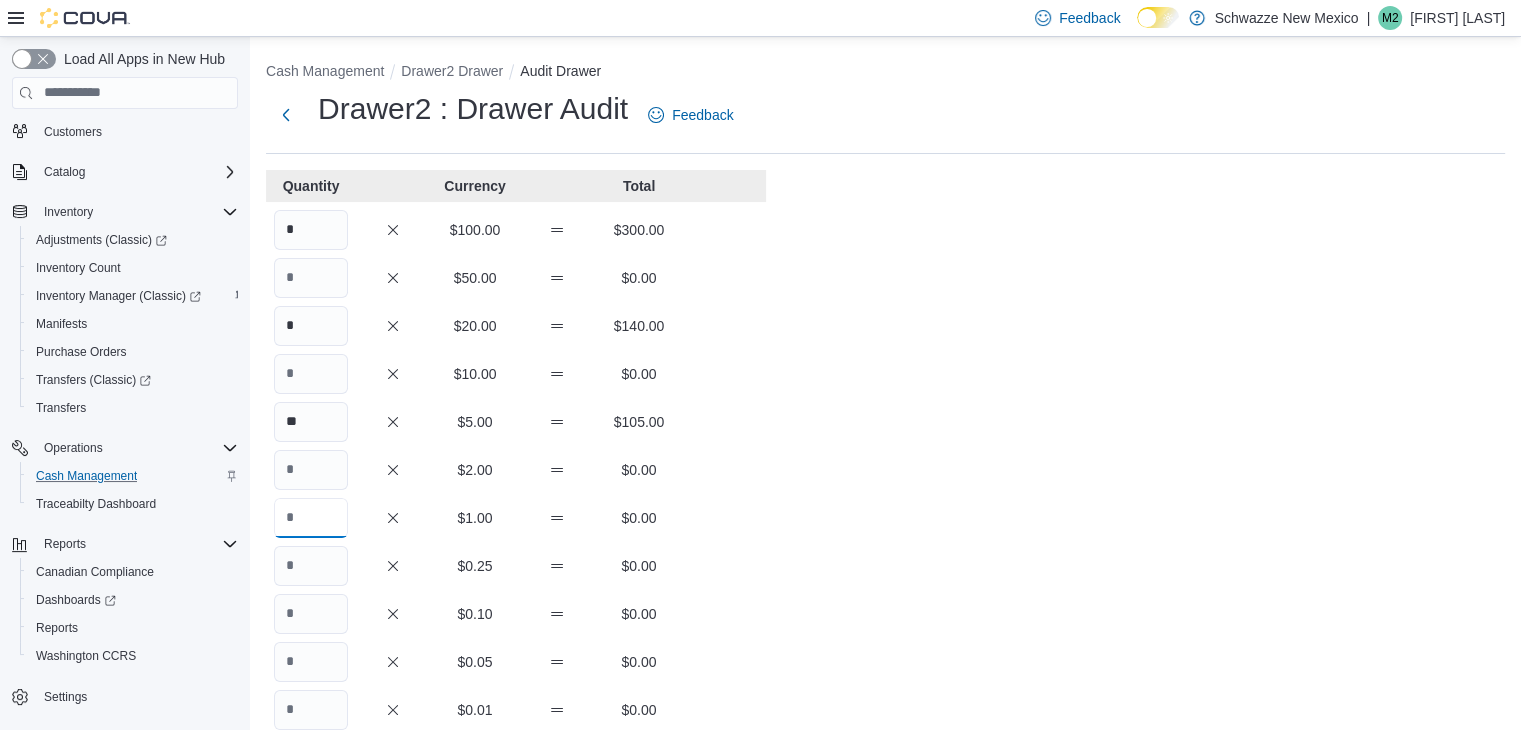 click at bounding box center [311, 518] 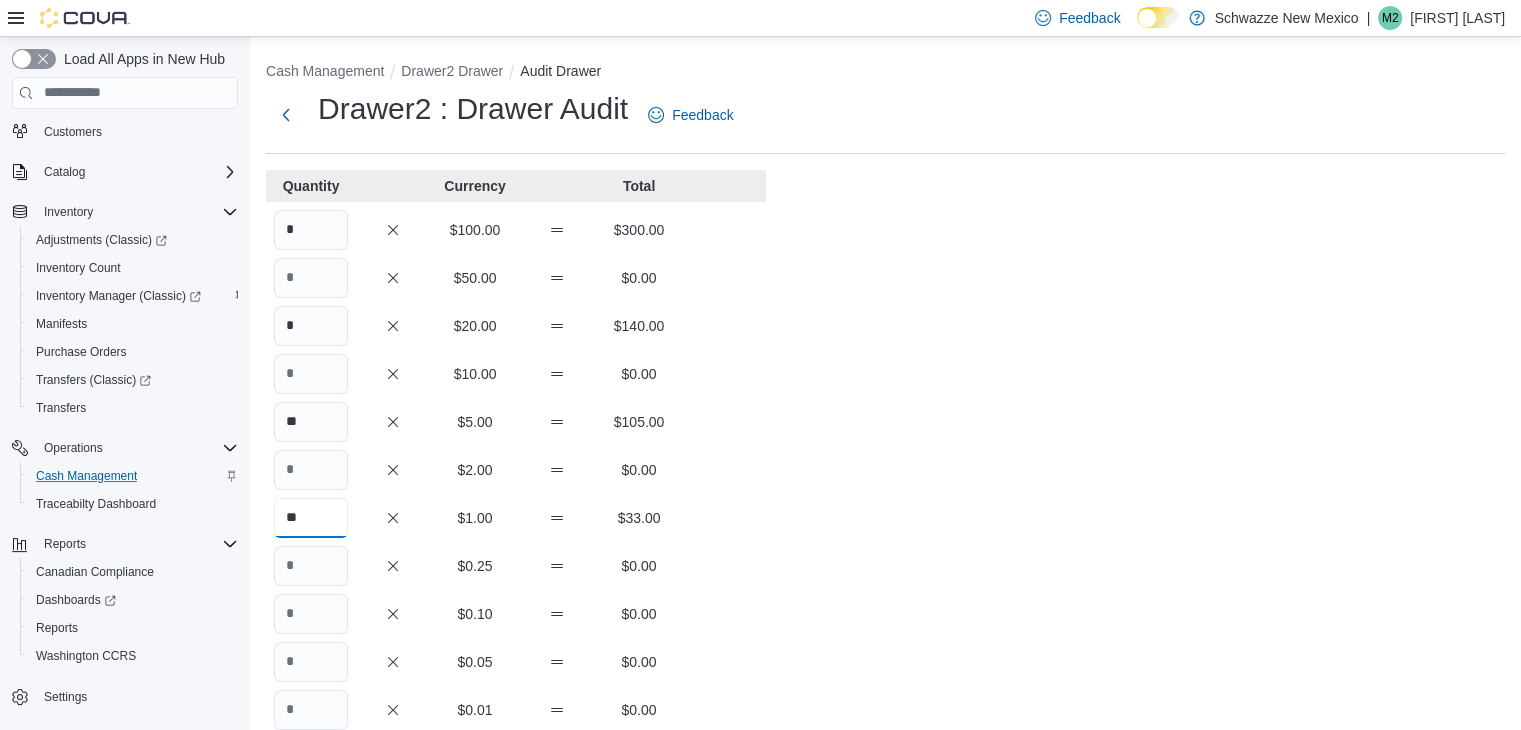 type on "**" 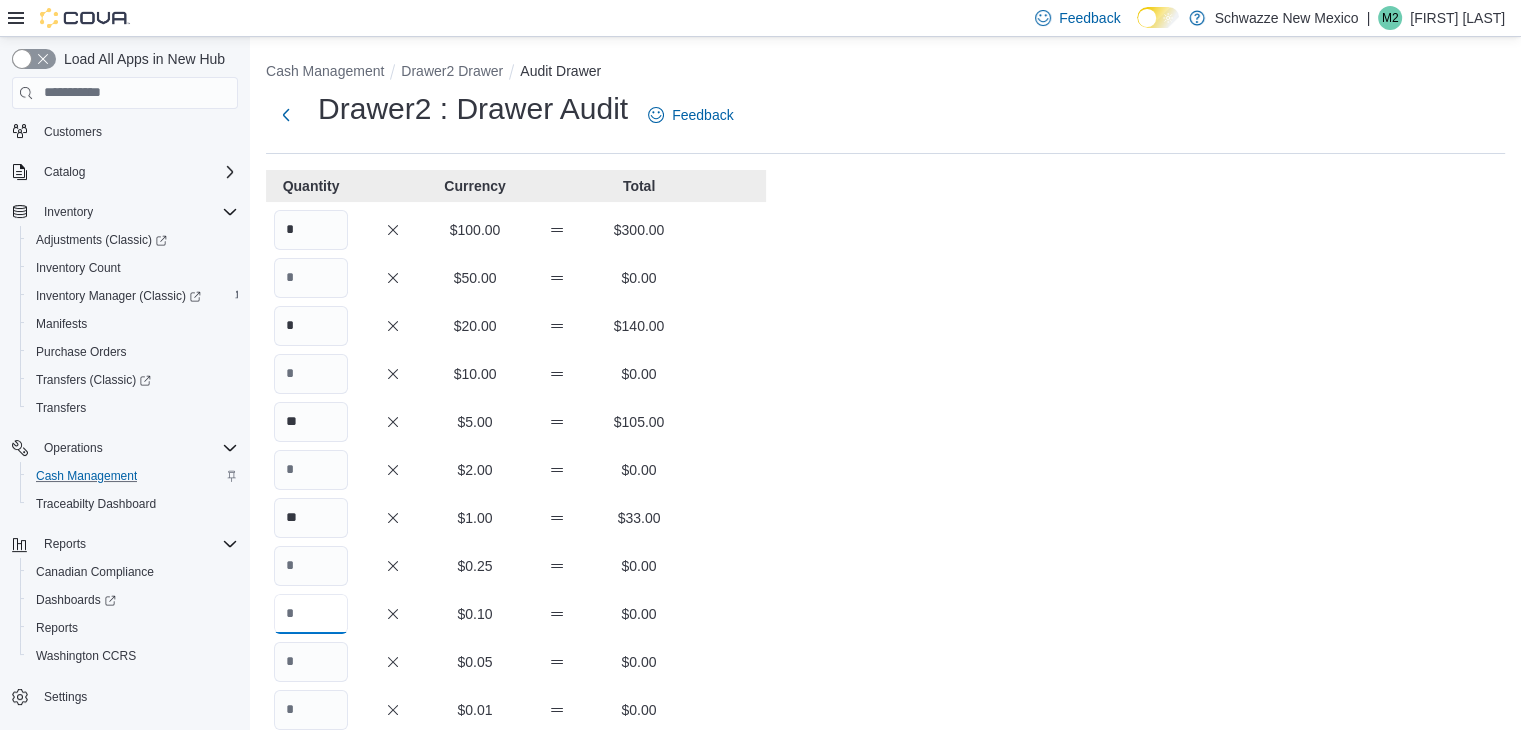 click at bounding box center (311, 614) 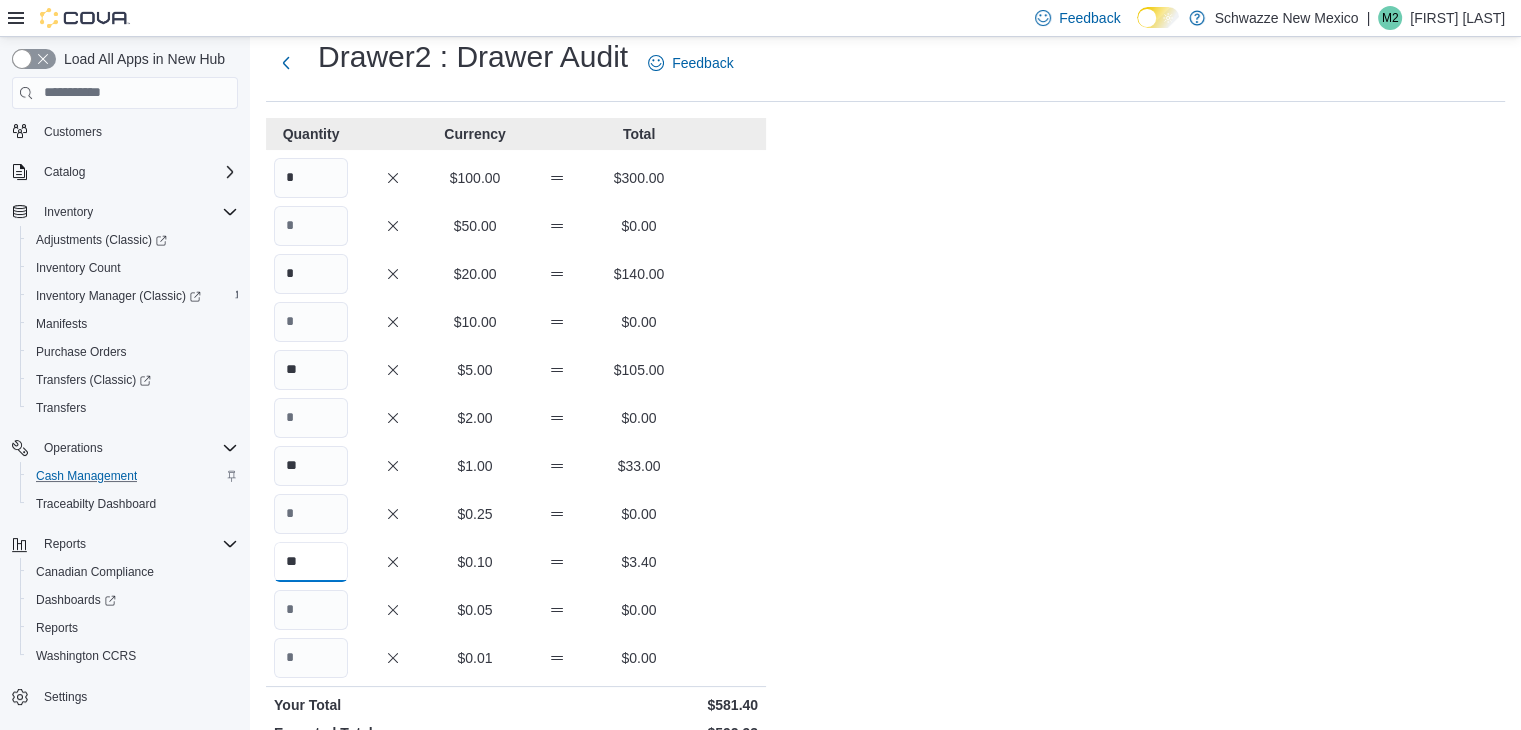 scroll, scrollTop: 100, scrollLeft: 0, axis: vertical 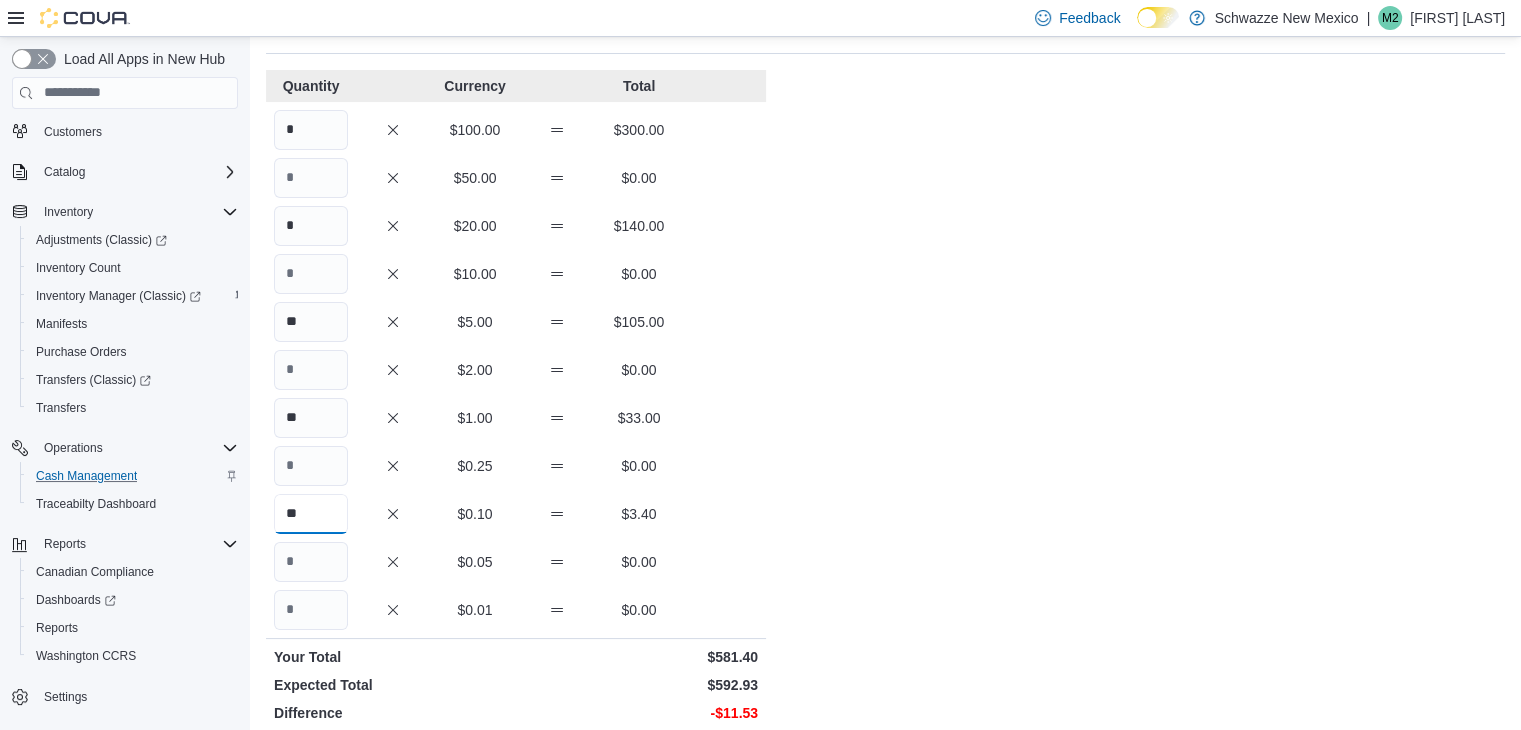 type on "**" 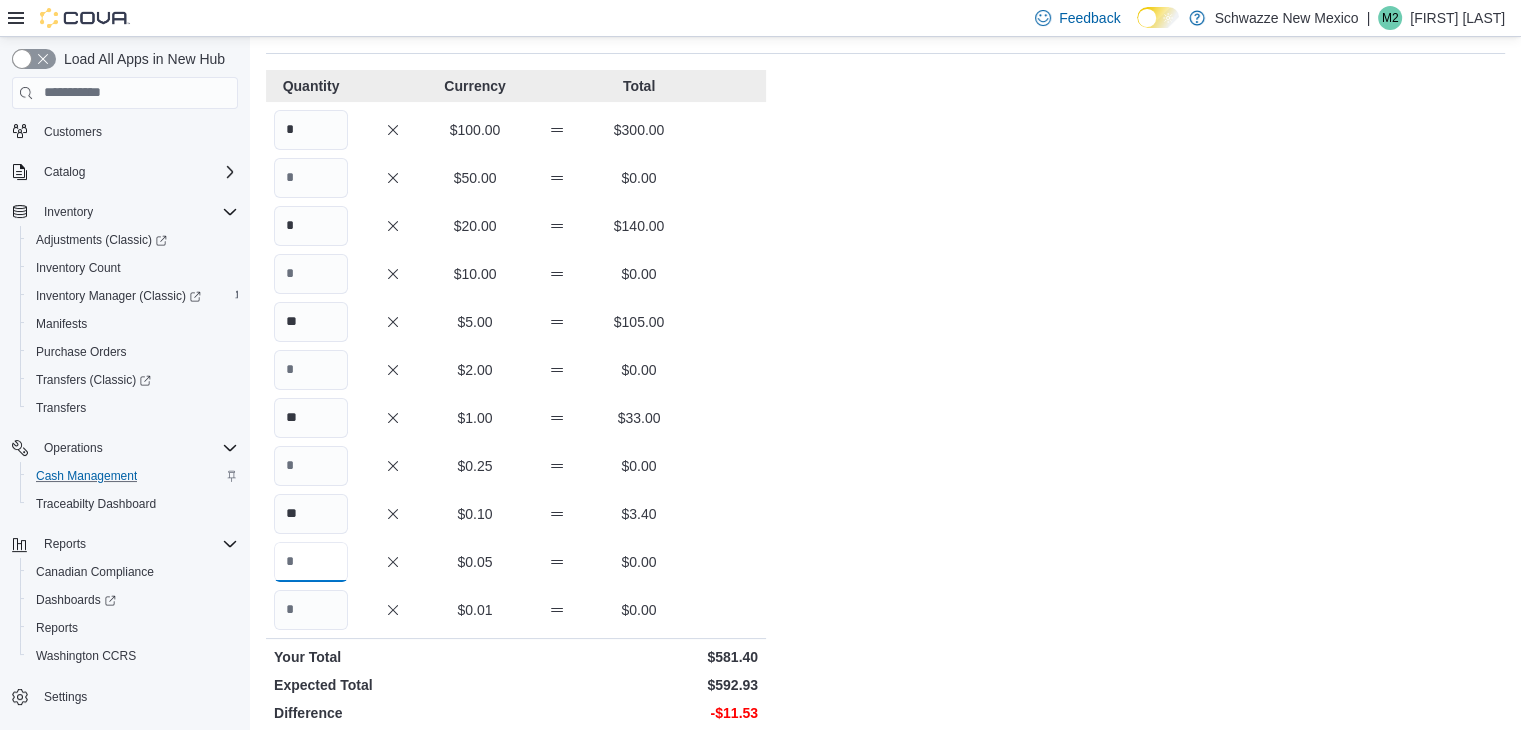 click at bounding box center [311, 562] 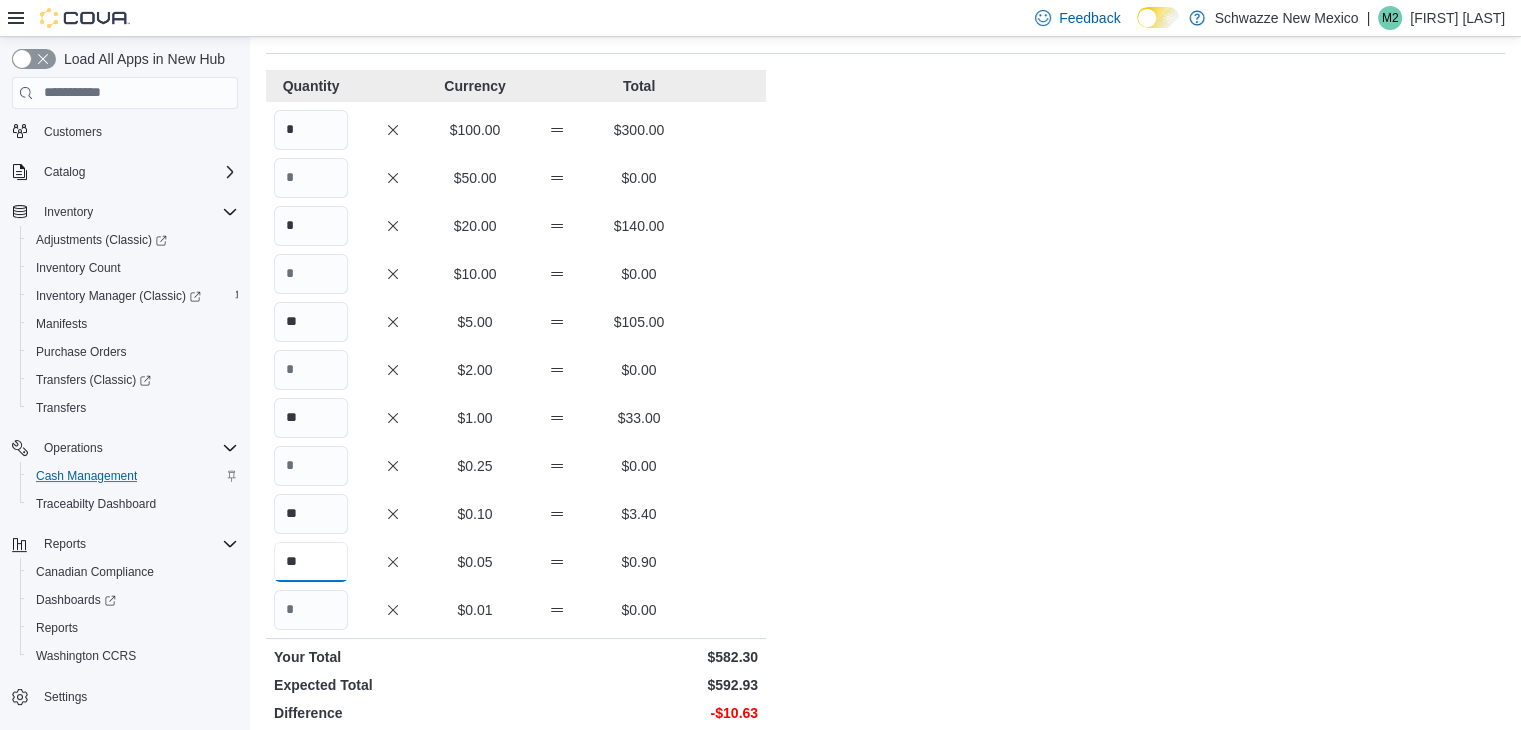 type on "**" 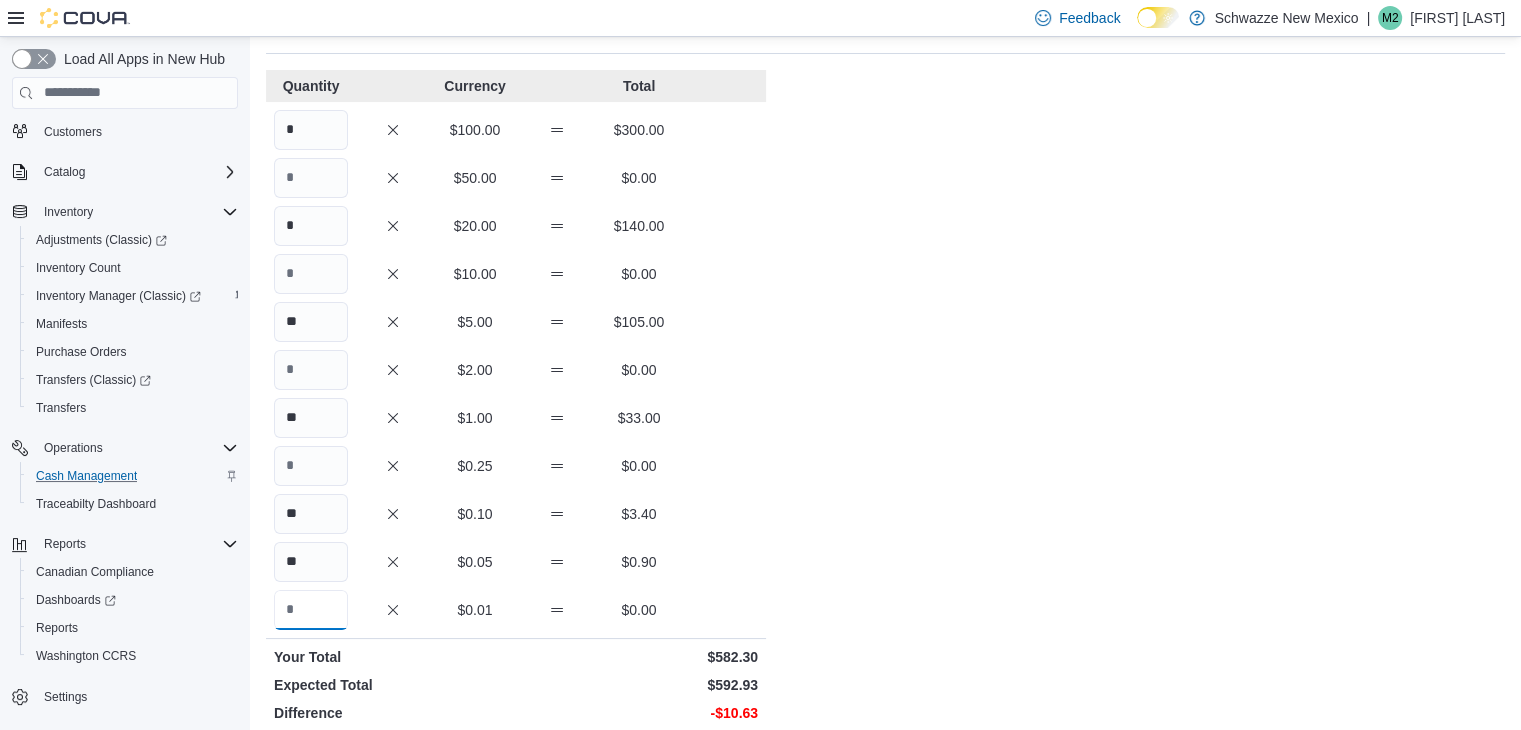 click at bounding box center (311, 610) 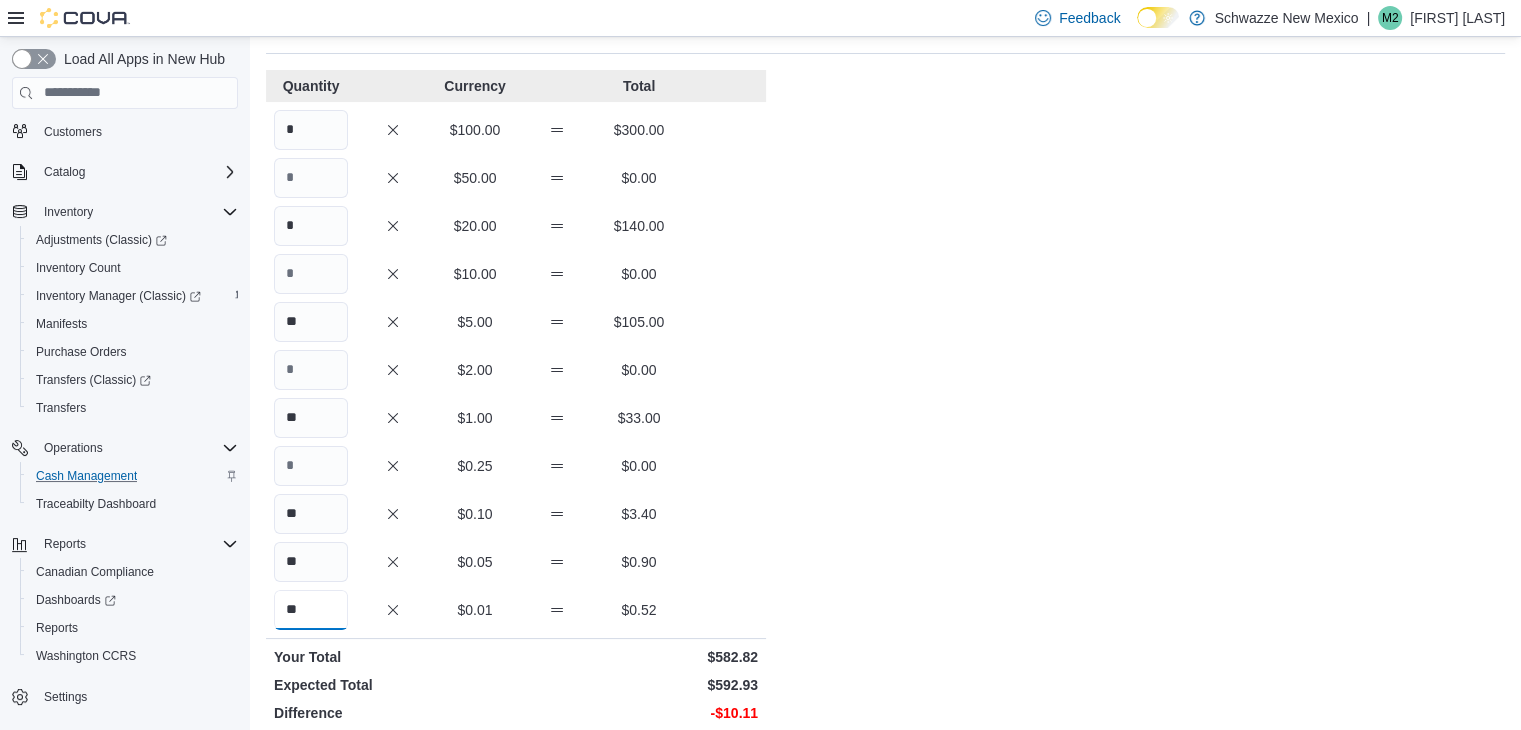 type on "**" 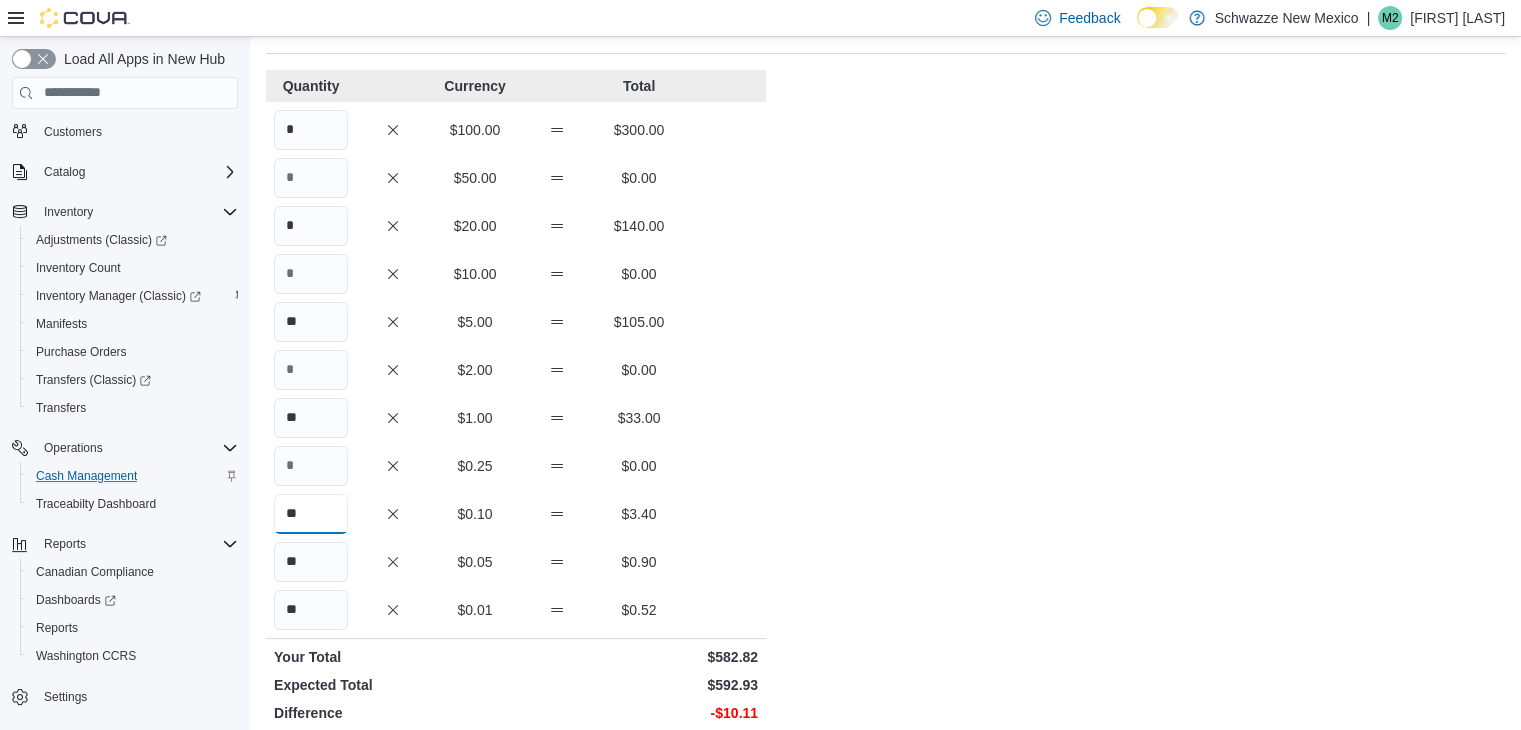 click on "**" at bounding box center [311, 514] 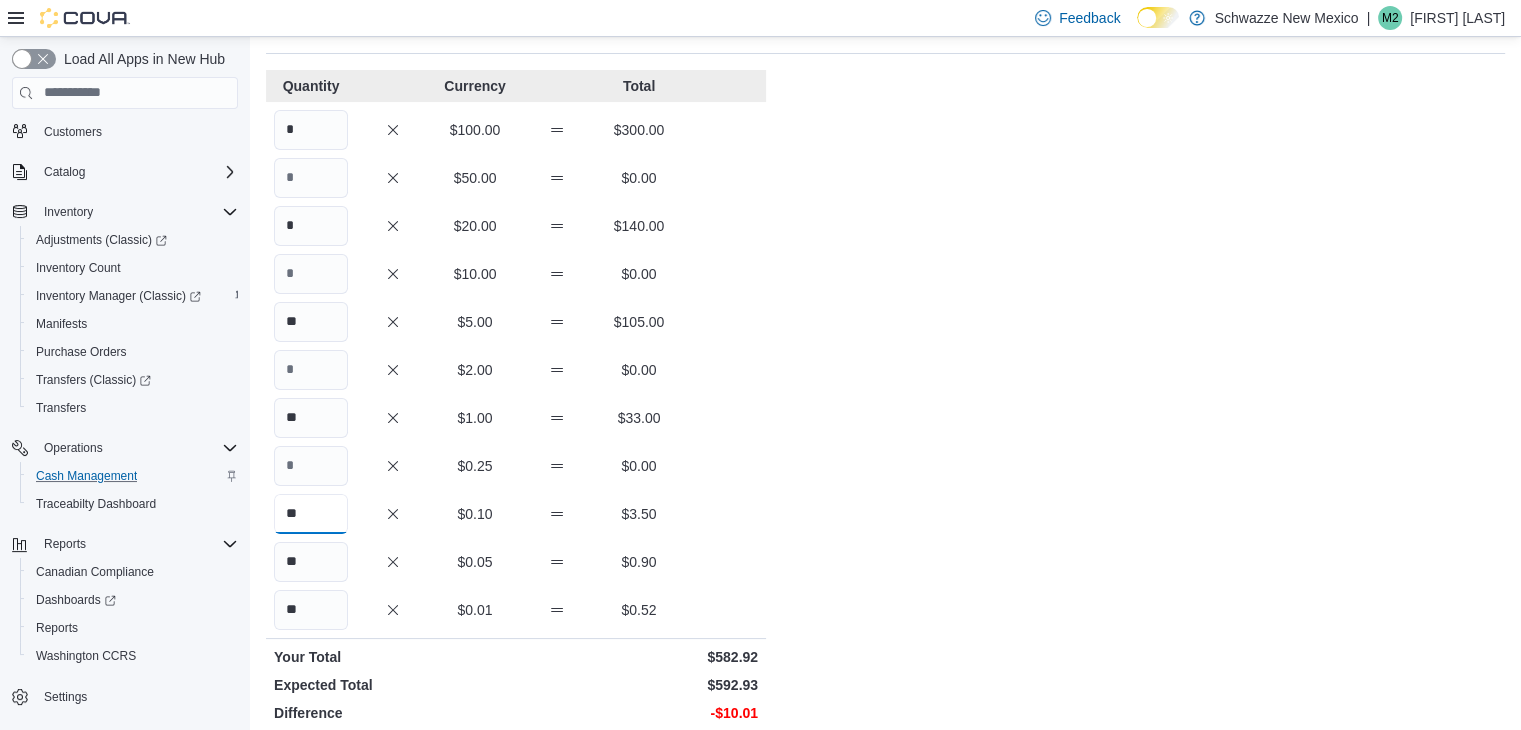 type on "**" 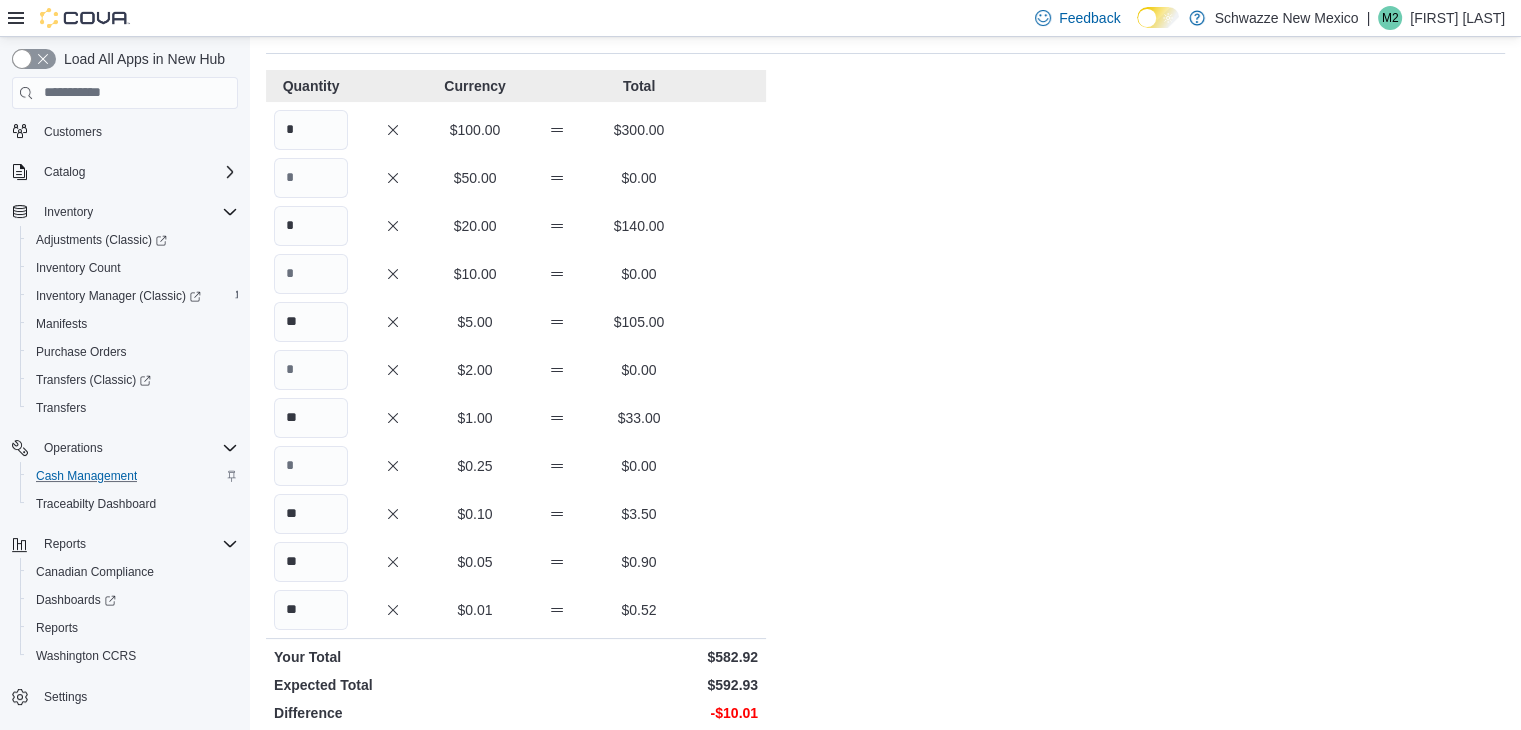 click on "Cash Management Drawer2 Drawer Audit Drawer Drawer2 : Drawer Audit Feedback   Quantity Currency Total * $100.00 $300.00 $50.00 $0.00 * $20.00 $140.00 $10.00 $0.00 ** $5.00 $105.00 $2.00 $0.00 ** $1.00 $33.00 $0.25 $0.00 ** $0.10 $3.50 ** $0.05 $0.90 ** $0.01 $0.52 Your Total $582.92 Expected Total $592.93 Difference -$10.01 Notes Cancel Save" at bounding box center (885, 458) 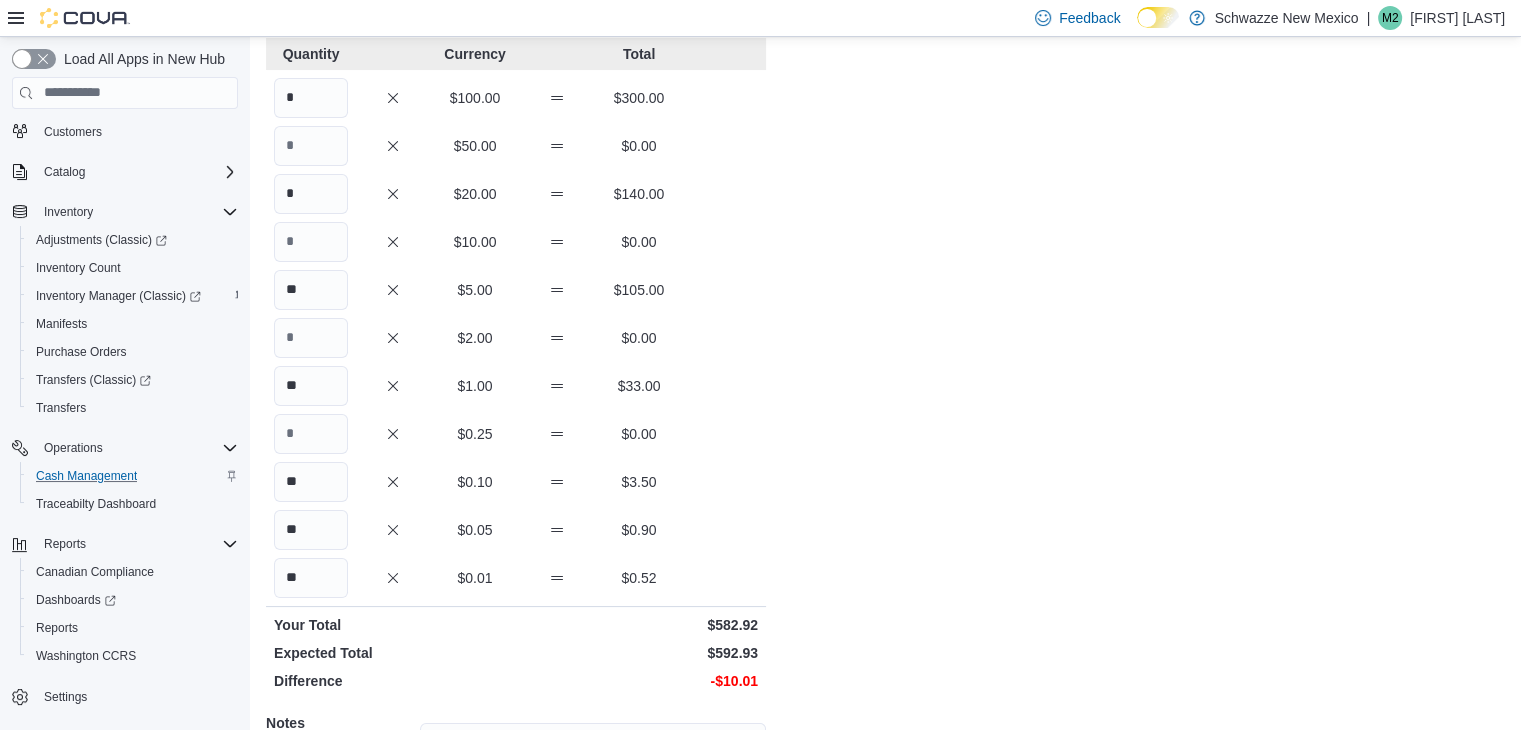 scroll, scrollTop: 100, scrollLeft: 0, axis: vertical 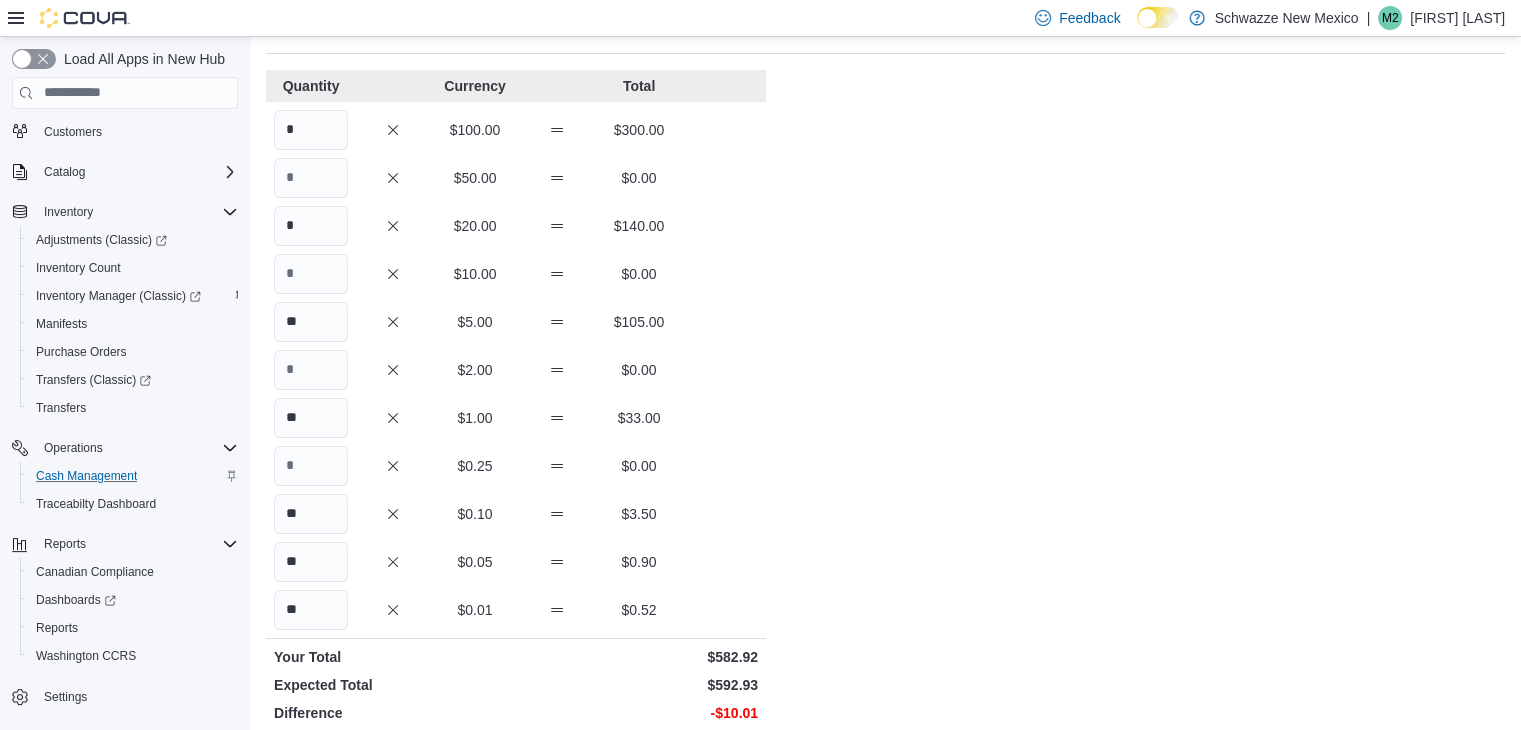 click on "Cash Management Drawer2 Drawer Audit Drawer Drawer2 : Drawer Audit Feedback   Quantity Currency Total * $100.00 $300.00 $50.00 $0.00 * $20.00 $140.00 $10.00 $0.00 ** $5.00 $105.00 $2.00 $0.00 ** $1.00 $33.00 $0.25 $0.00 ** $0.10 $3.50 ** $0.05 $0.90 ** $0.01 $0.52 Your Total $582.92 Expected Total $592.93 Difference -$10.01 Notes Cancel Save" at bounding box center [885, 458] 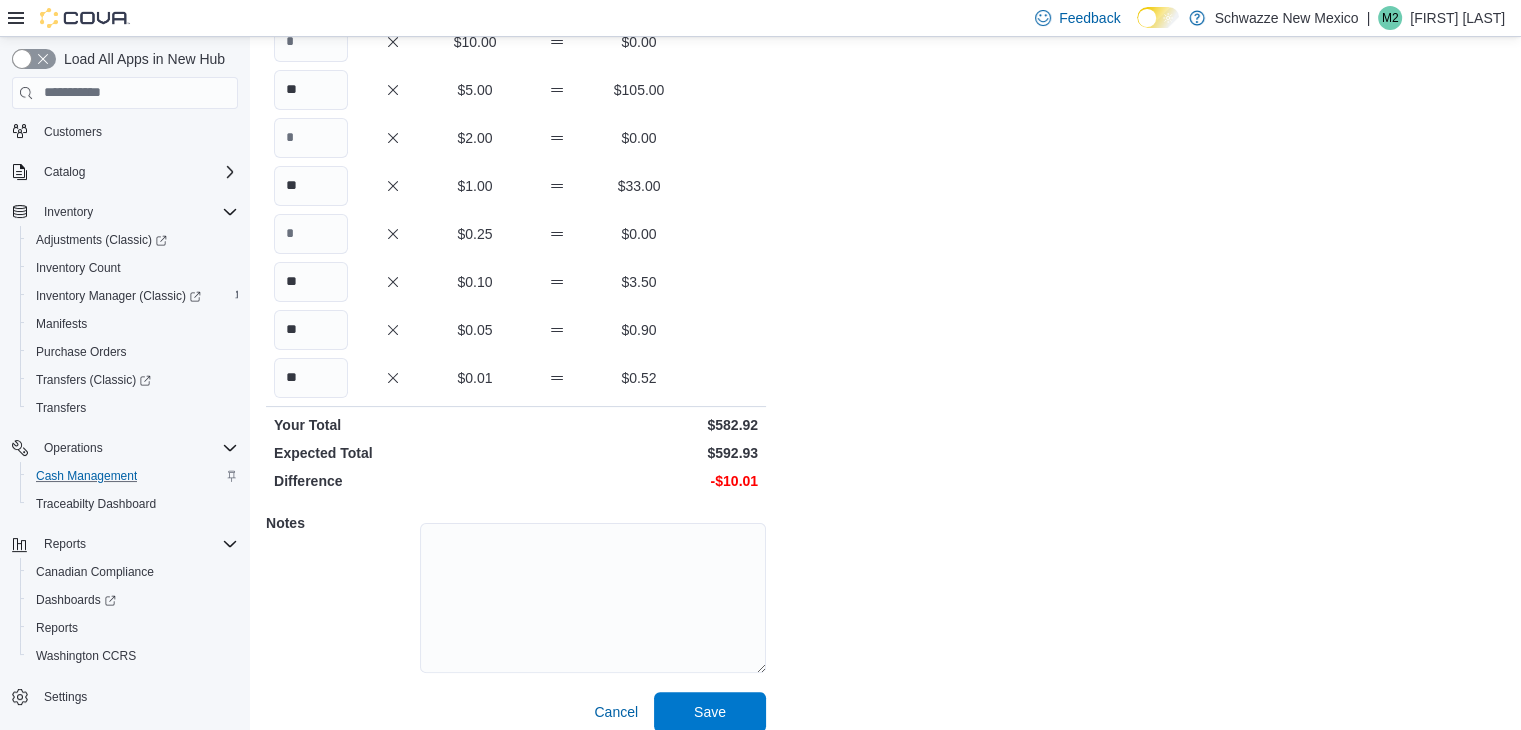 scroll, scrollTop: 350, scrollLeft: 0, axis: vertical 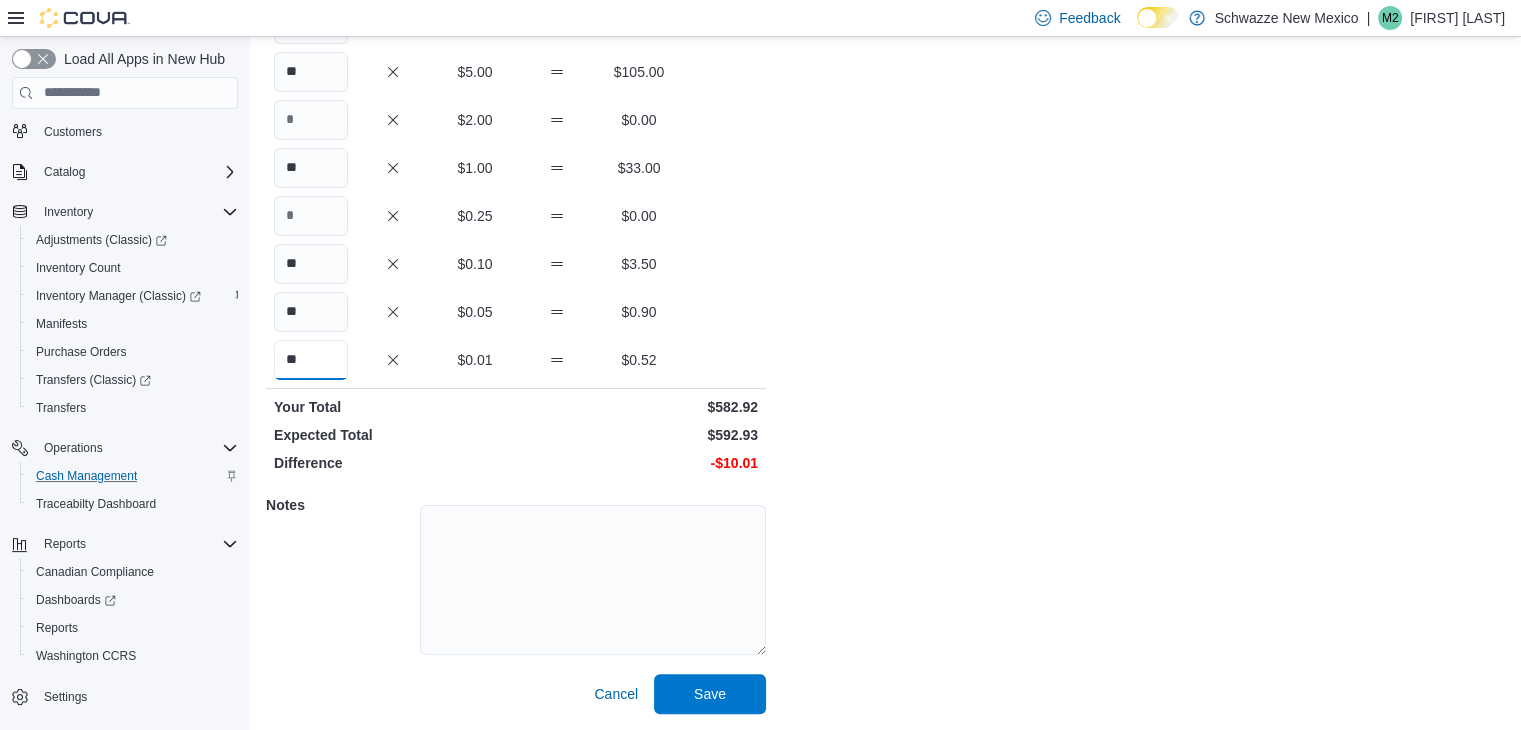 click on "**" at bounding box center [311, 360] 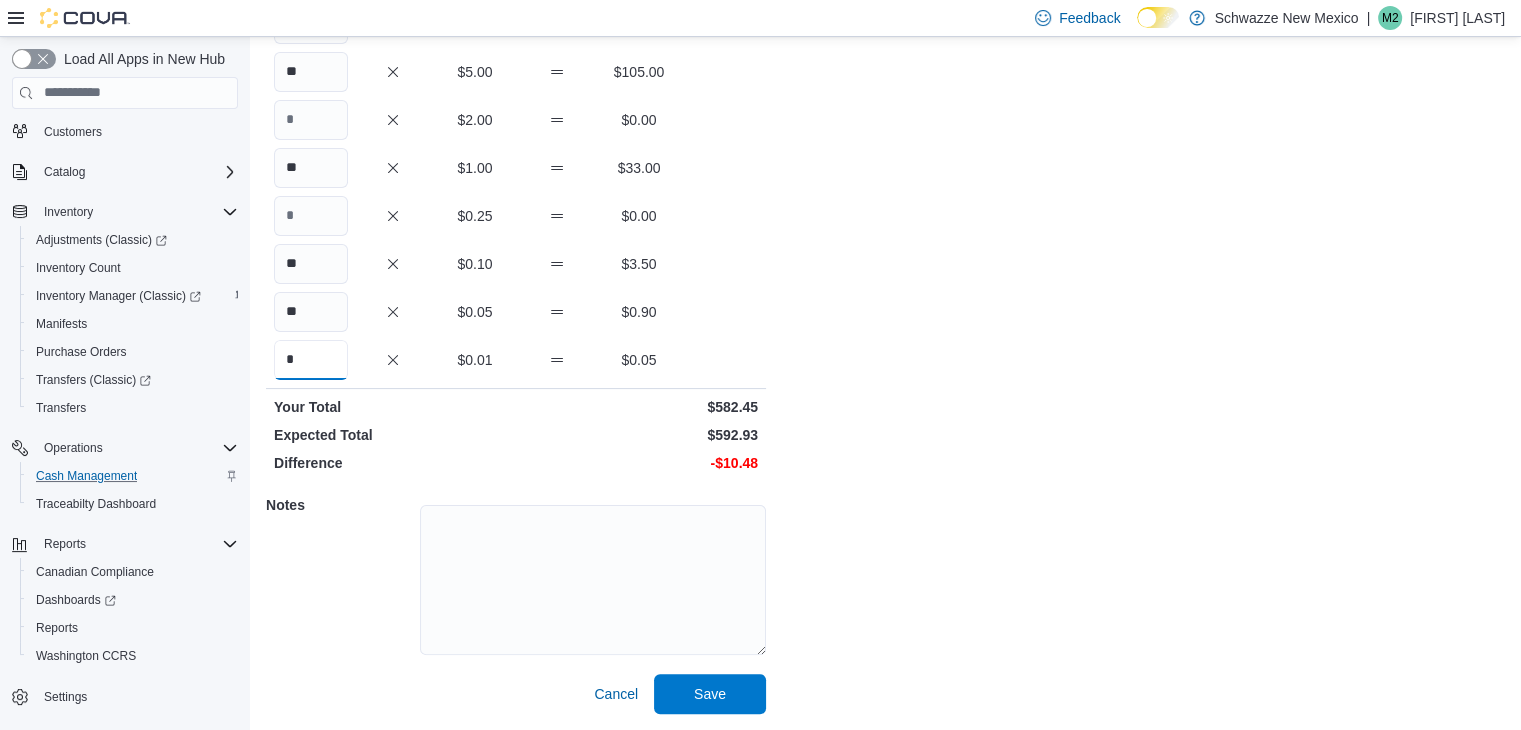 type on "**" 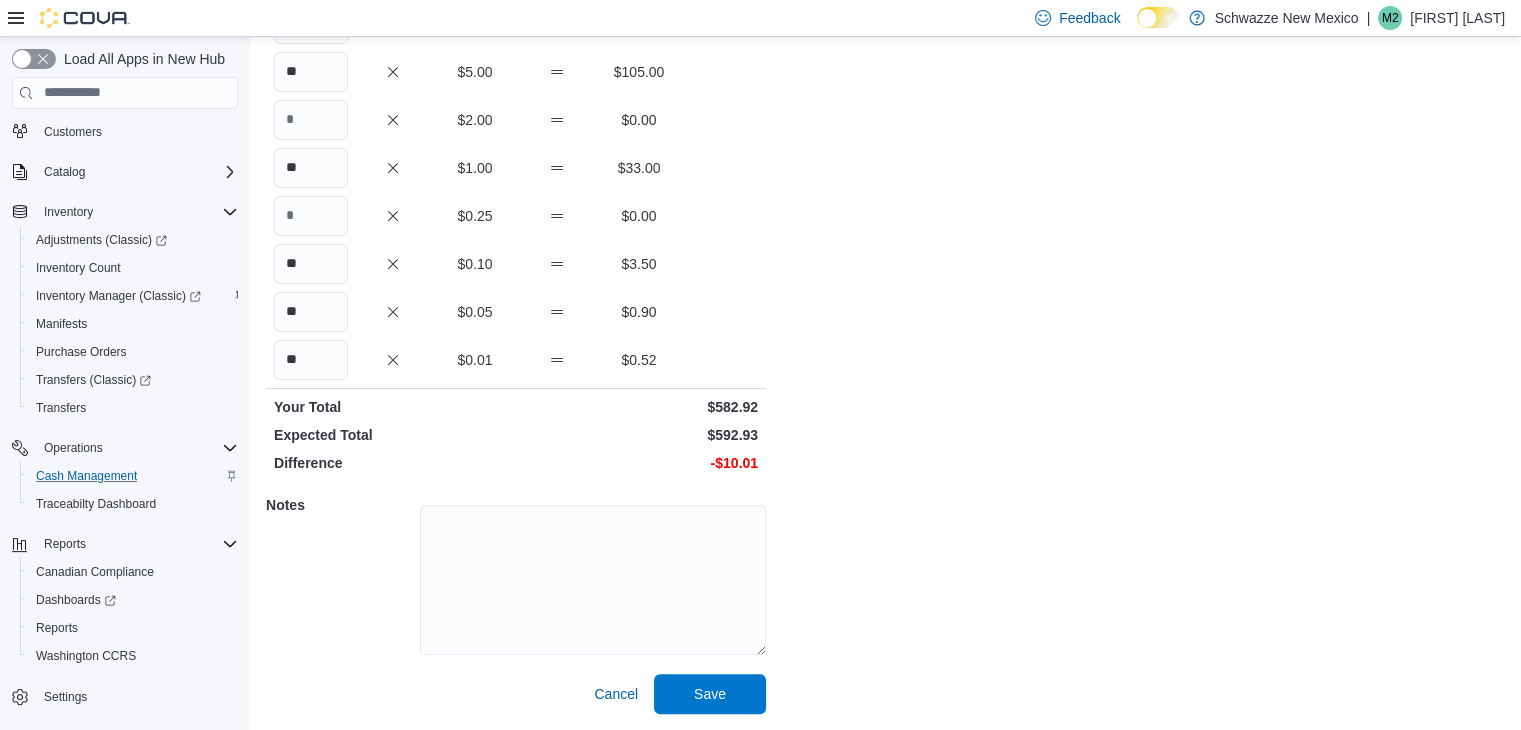 click on "Cash Management Drawer2 Drawer Audit Drawer Drawer2 : Drawer Audit Feedback   Quantity Currency Total * $100.00 $300.00 $50.00 $0.00 * $20.00 $140.00 $10.00 $0.00 ** $5.00 $105.00 $2.00 $0.00 ** $1.00 $33.00 $0.25 $0.00 ** $0.10 $3.50 ** $0.05 $0.90 ** $0.01 $0.52 Your Total $582.92 Expected Total $592.93 Difference -$10.01 Notes Cancel Save" at bounding box center (885, 208) 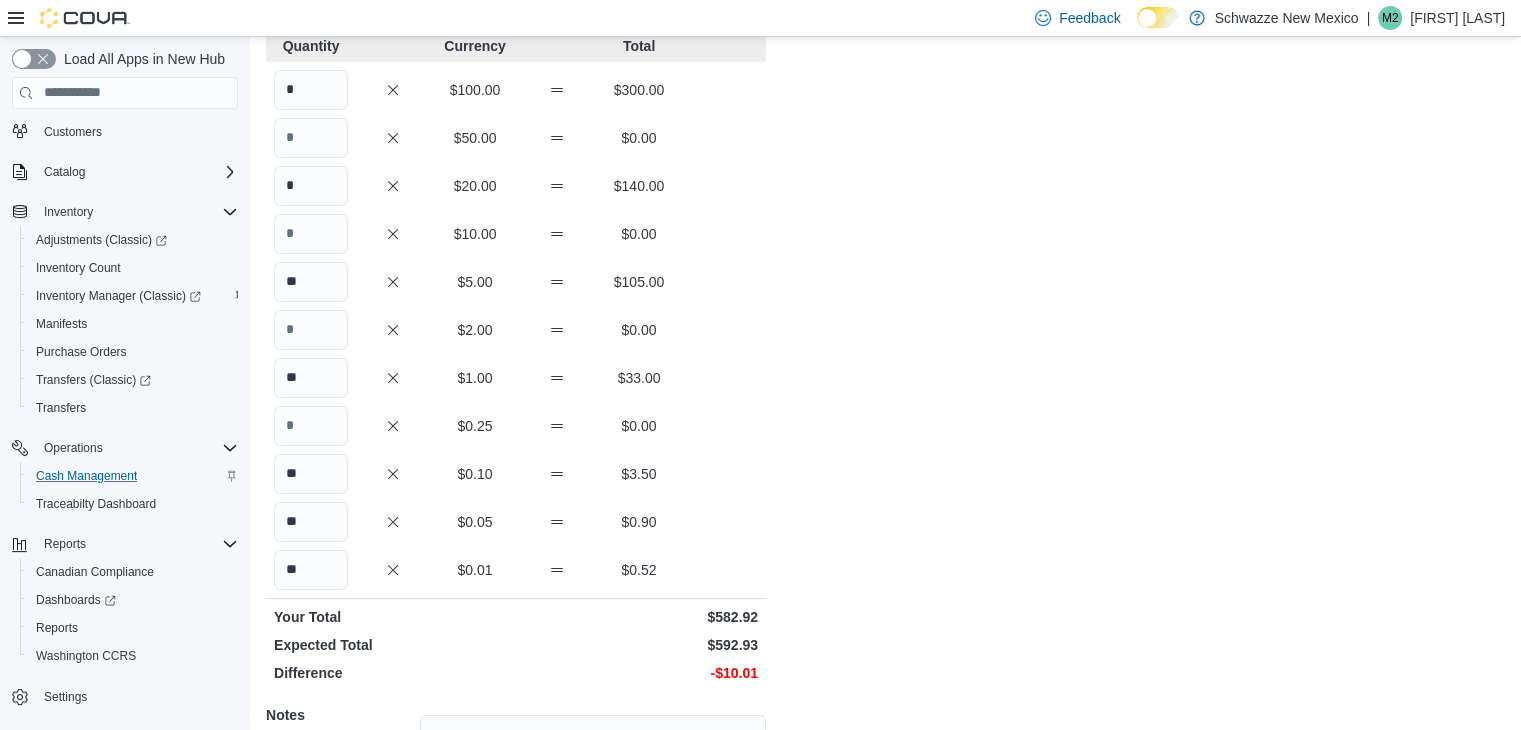 scroll, scrollTop: 200, scrollLeft: 0, axis: vertical 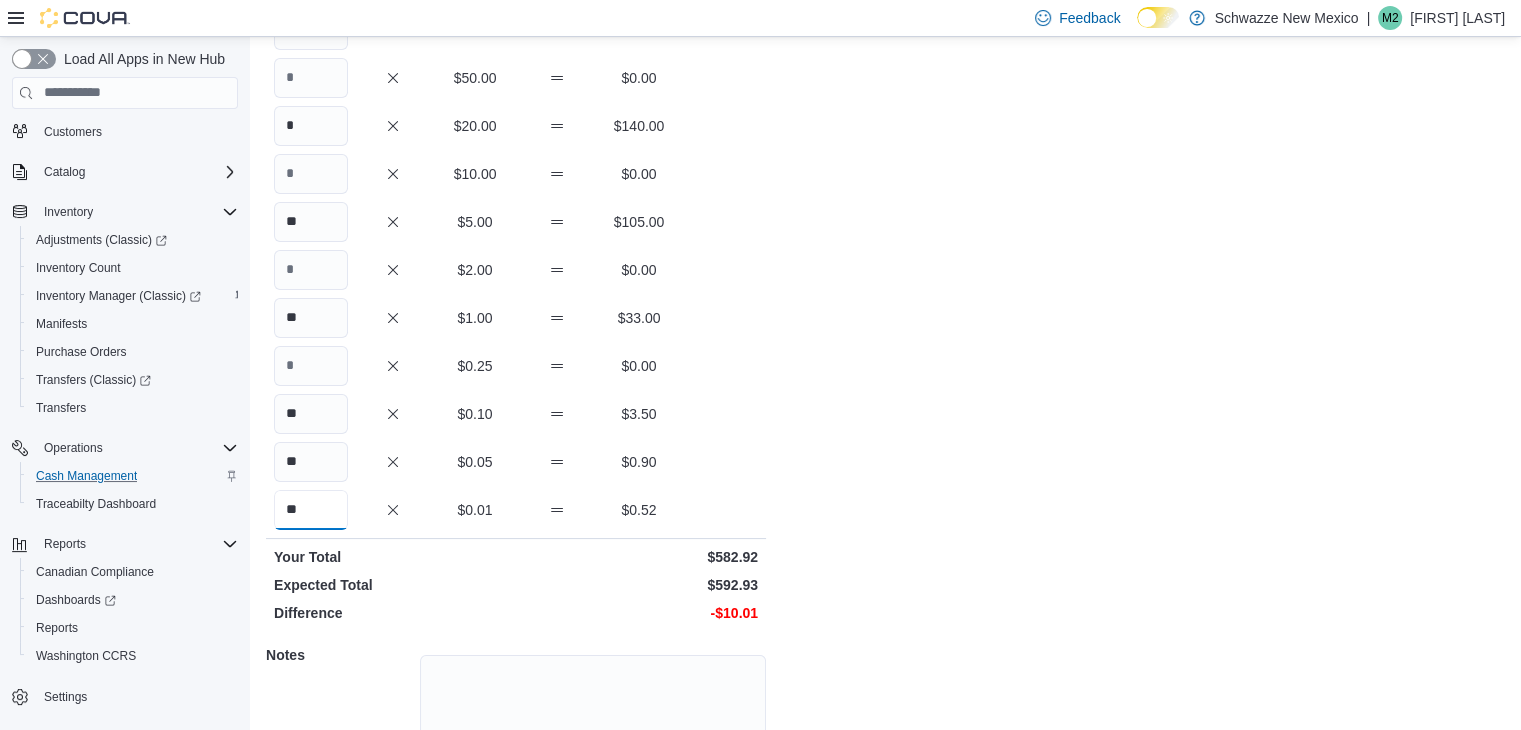 click on "**" at bounding box center [311, 510] 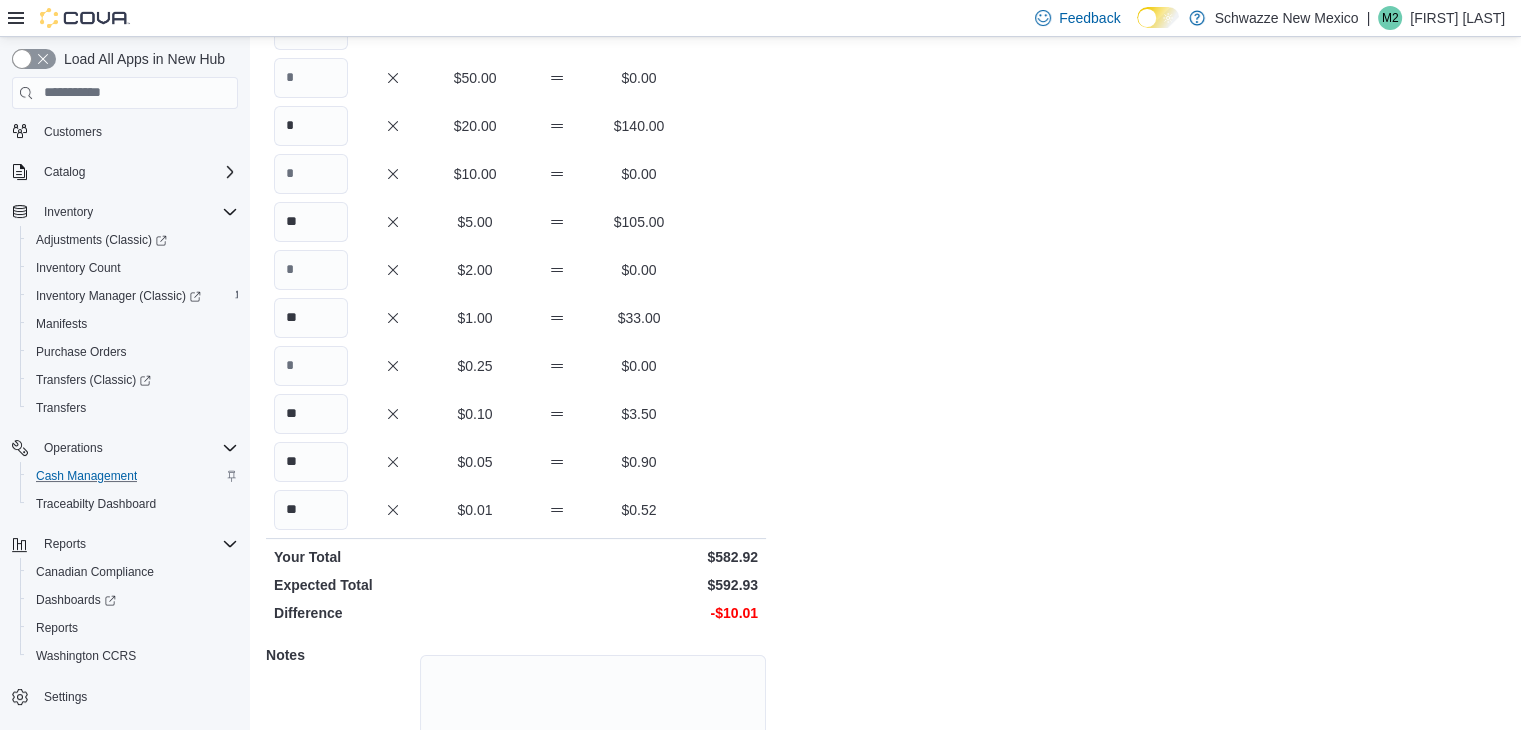 click on "Cash Management Drawer2 Drawer Audit Drawer Drawer2 : Drawer Audit Feedback   Quantity Currency Total * $100.00 $300.00 $50.00 $0.00 * $20.00 $140.00 $10.00 $0.00 ** $5.00 $105.00 $2.00 $0.00 ** $1.00 $33.00 $0.25 $0.00 ** $0.10 $3.50 ** $0.05 $0.90 ** $0.01 $0.52 Your Total $582.92 Expected Total $592.93 Difference -$10.01 Notes Cancel Save" at bounding box center (885, 358) 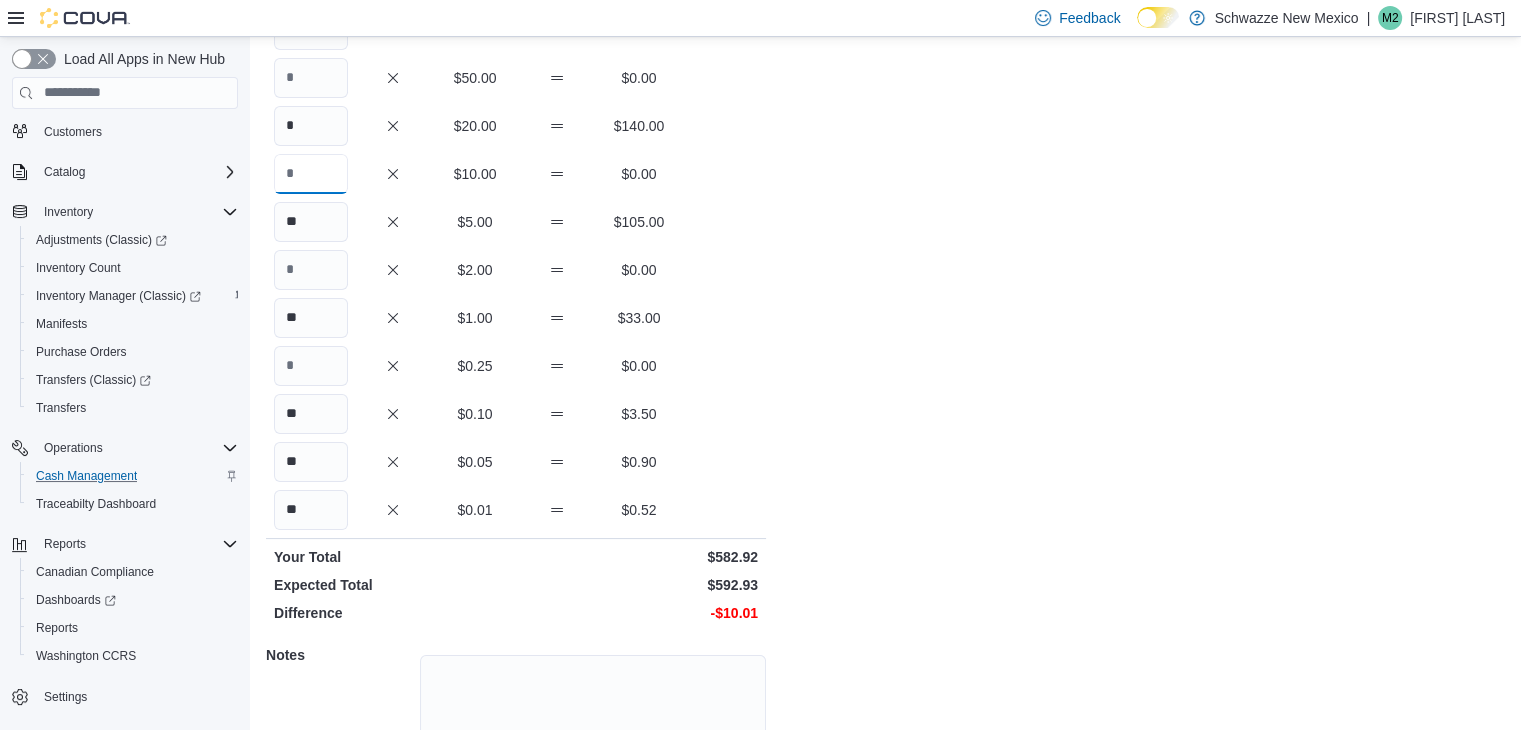 click at bounding box center [311, 174] 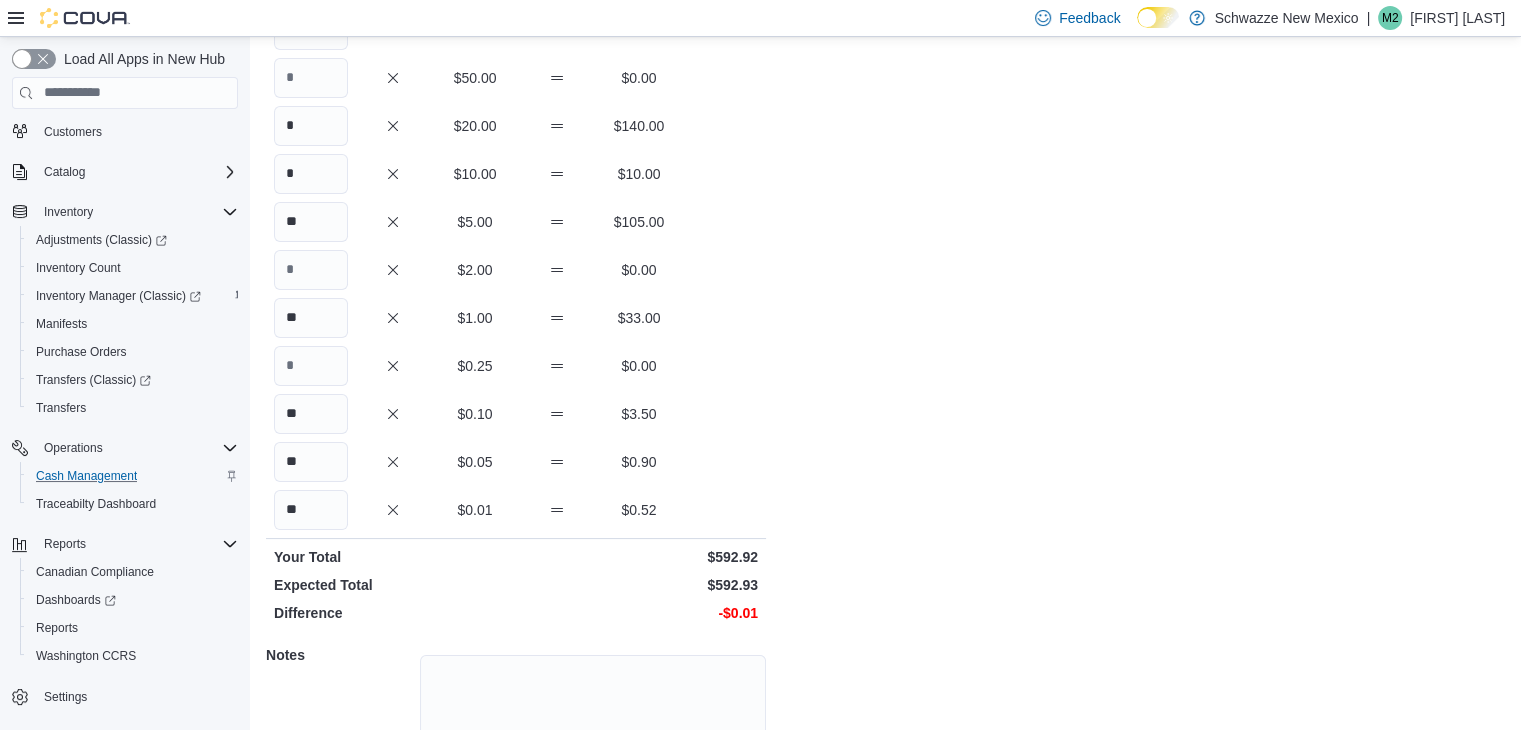 click on "Cash Management Drawer2 Drawer Audit Drawer Drawer2 : Drawer Audit Feedback   Quantity Currency Total * $100.00 $300.00 $50.00 $0.00 * $20.00 $140.00 * $10.00 $10.00 ** $5.00 $105.00 $2.00 $0.00 ** $1.00 $33.00 $0.25 $0.00 ** $0.10 $3.50 ** $0.05 $0.90 ** $0.01 $0.52 Your Total $592.92 Expected Total $592.93 Difference -$0.01 Notes Cancel Save" at bounding box center [885, 358] 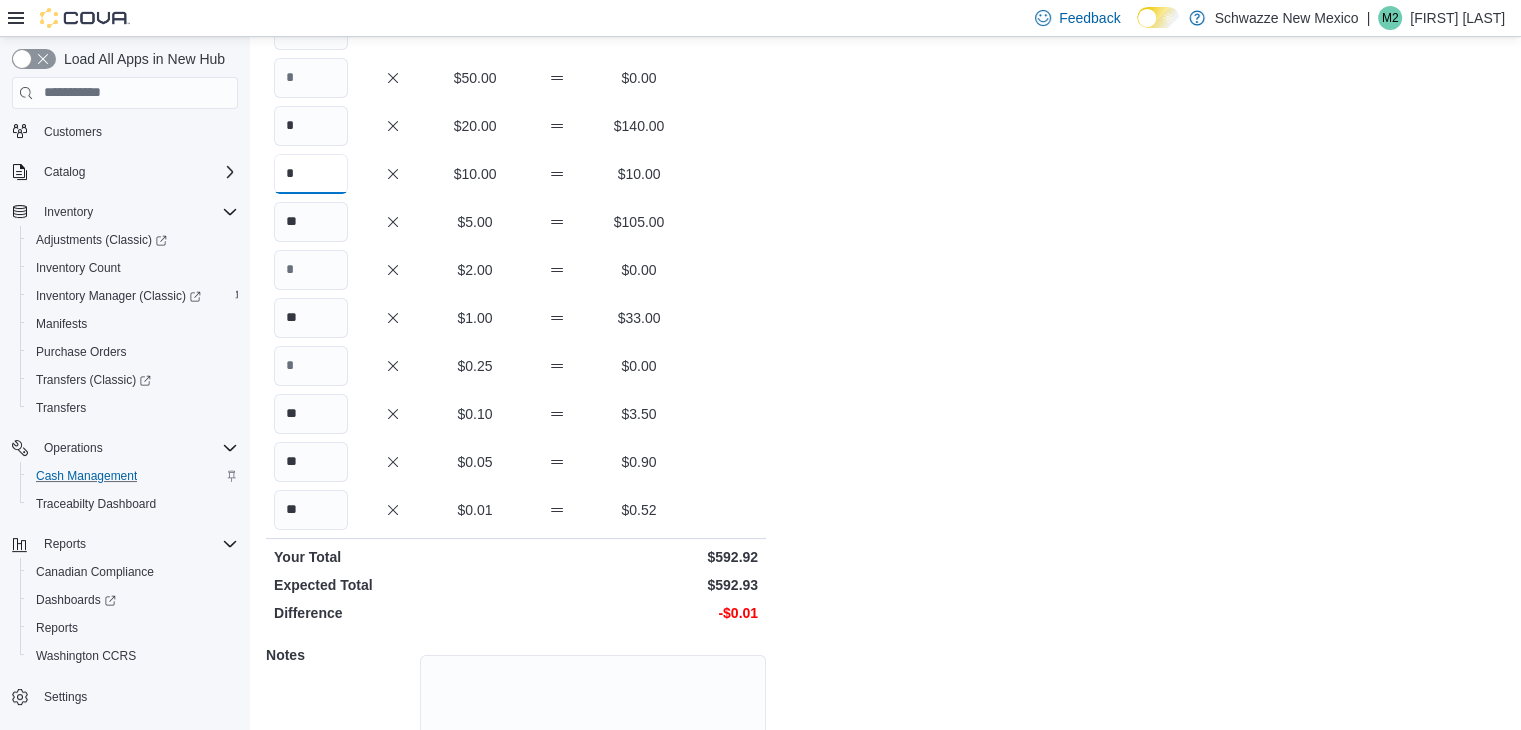 drag, startPoint x: 287, startPoint y: 165, endPoint x: 312, endPoint y: 167, distance: 25.079872 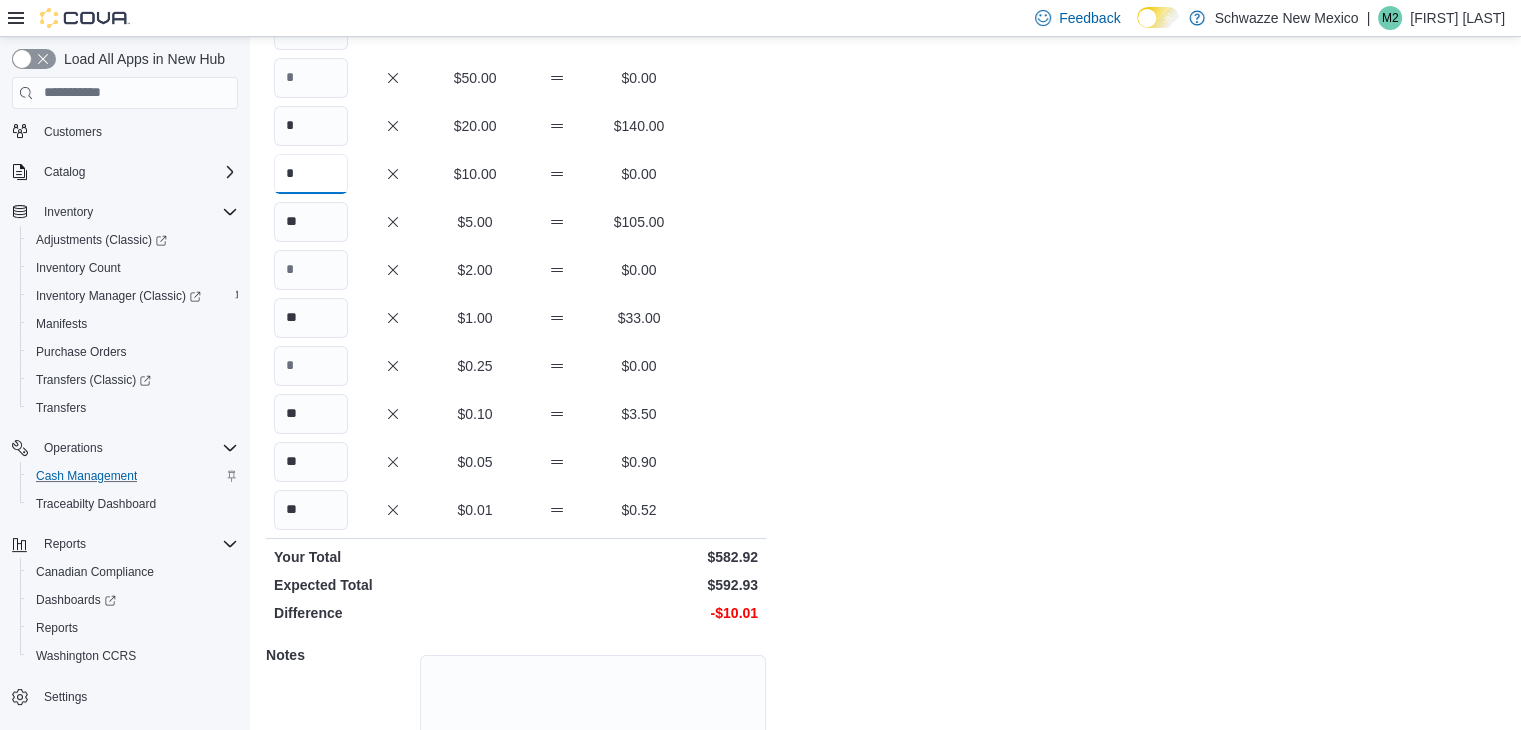 type on "*" 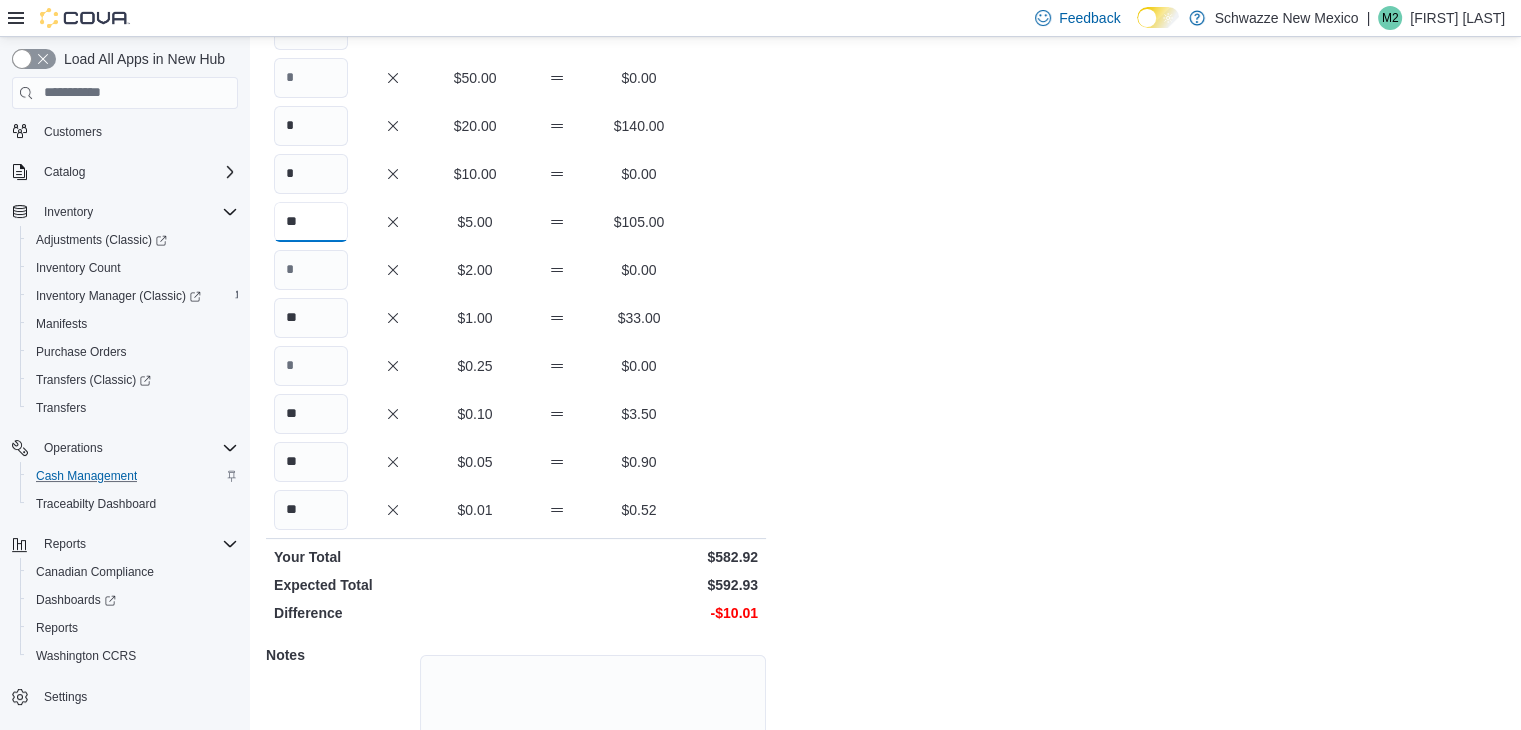drag, startPoint x: 334, startPoint y: 221, endPoint x: 295, endPoint y: 208, distance: 41.109608 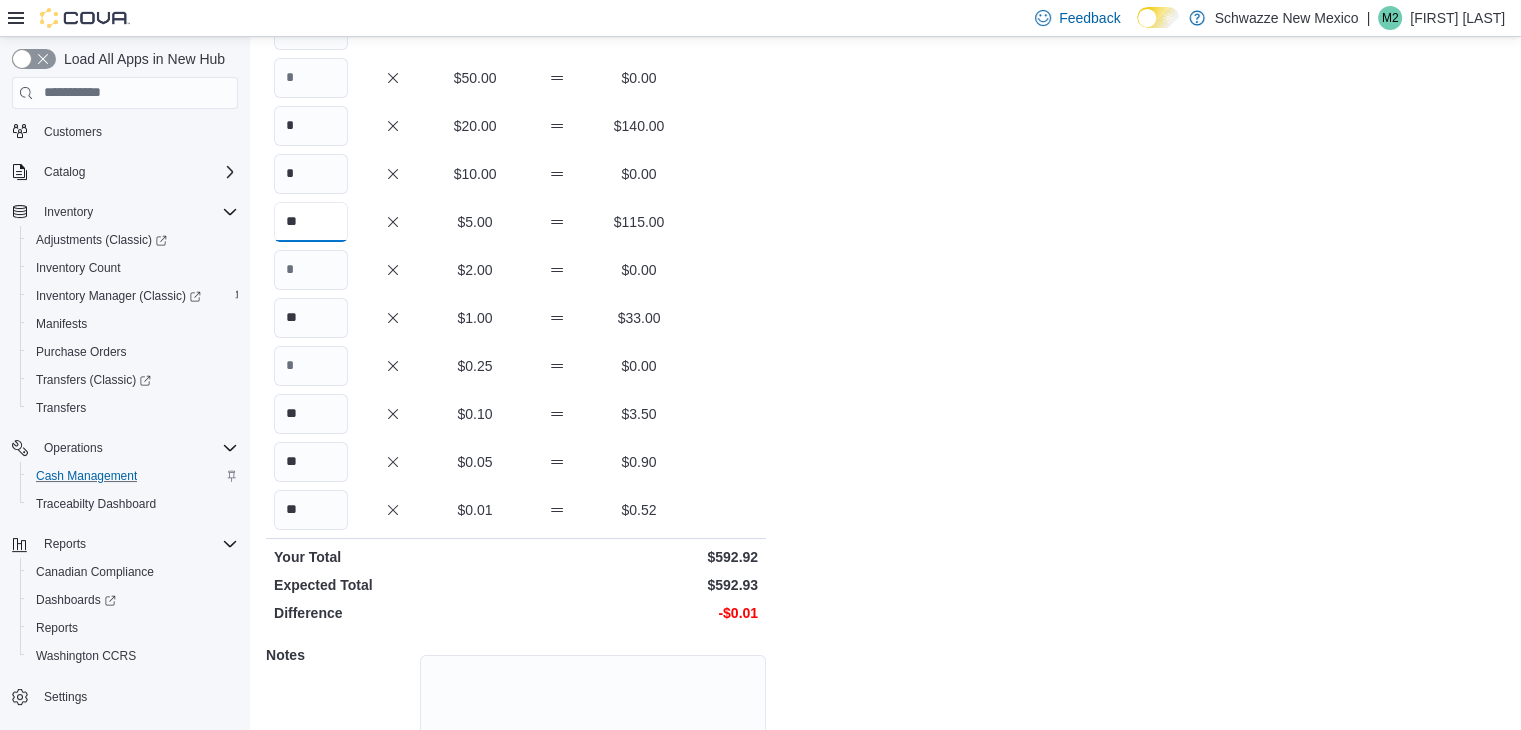 type on "**" 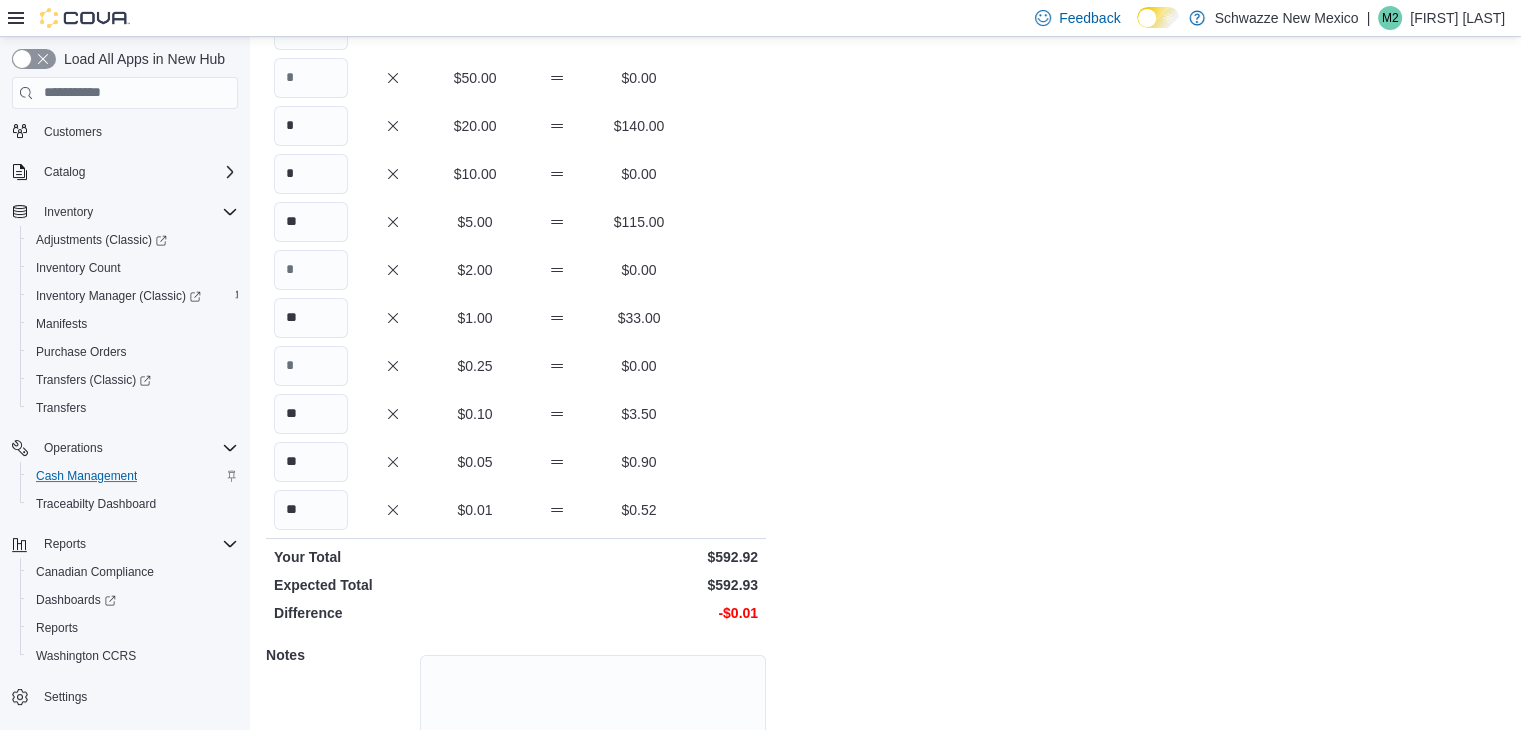 click on "Cash Management Drawer2 Drawer Audit Drawer Drawer2 : Drawer Audit Feedback   Quantity Currency Total * $100.00 $300.00 $50.00 $0.00 * $20.00 $140.00 * $10.00 $0.00 ** $5.00 $115.00 $2.00 $0.00 ** $1.00 $33.00 $0.25 $0.00 ** $0.10 $3.50 ** $0.05 $0.90 ** $0.01 $0.52 Your Total $592.92 Expected Total $592.93 Difference -$0.01 Notes Cancel Save" at bounding box center (885, 358) 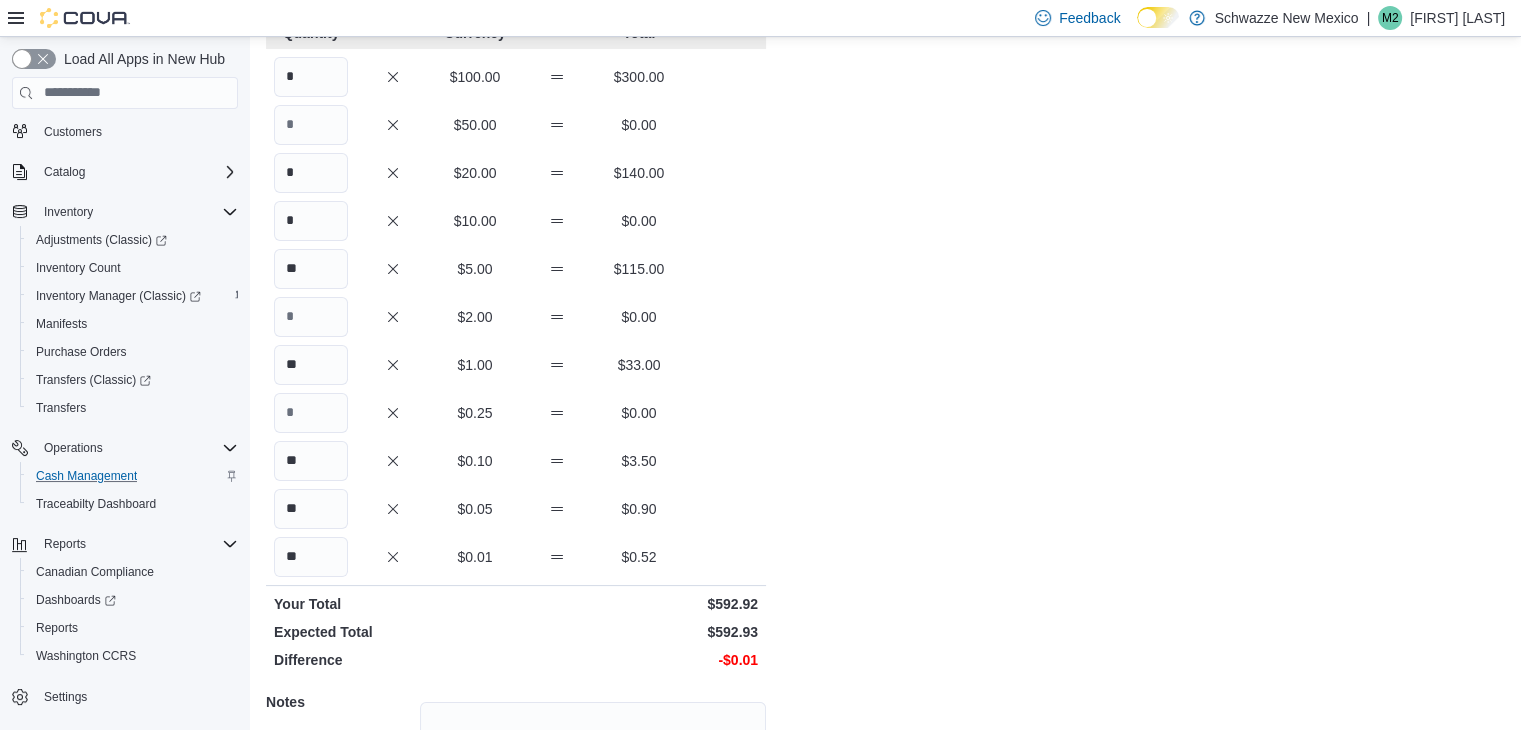 scroll, scrollTop: 200, scrollLeft: 0, axis: vertical 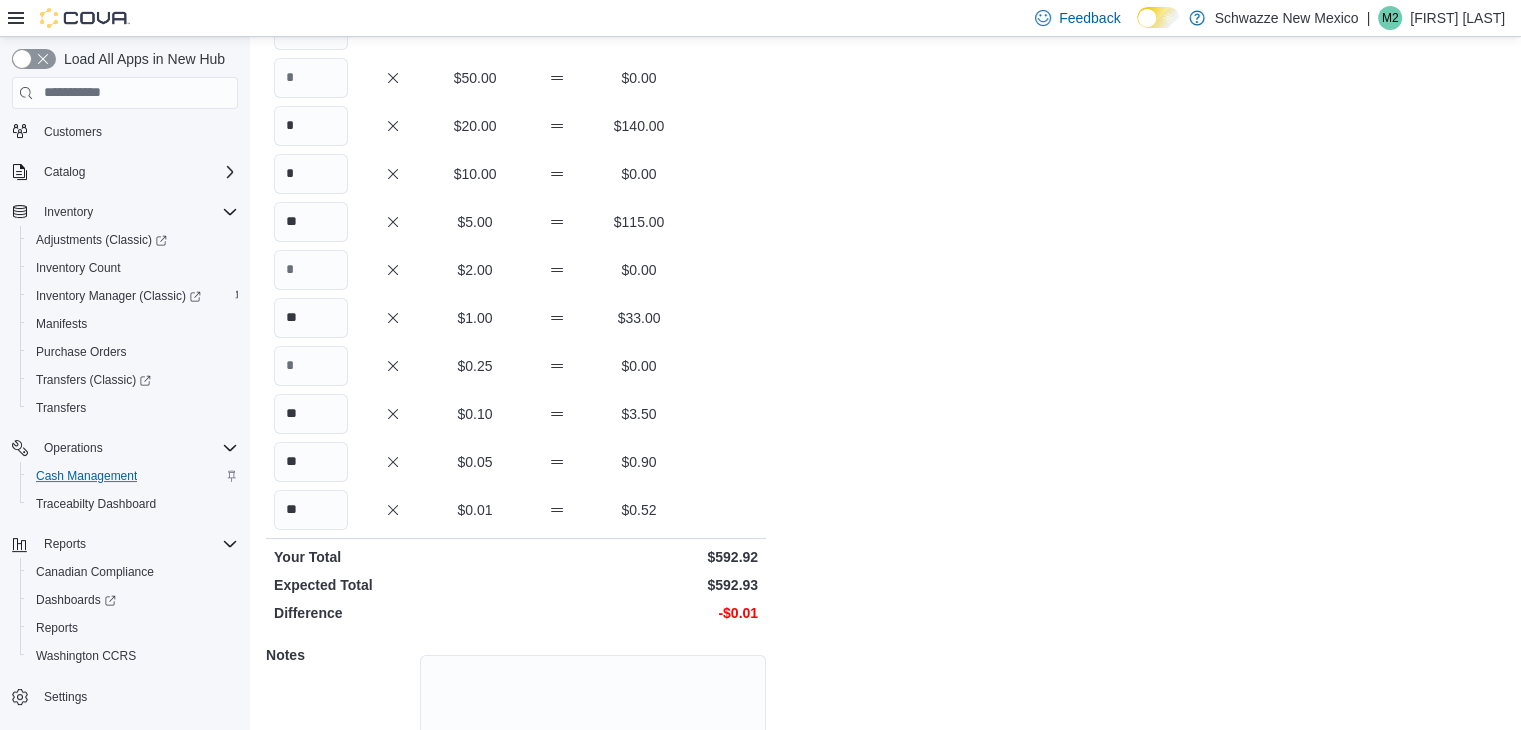 click on "Cash Management Drawer2 Drawer Audit Drawer Drawer2 : Drawer Audit Feedback   Quantity Currency Total * $100.00 $300.00 $50.00 $0.00 * $20.00 $140.00 * $10.00 $0.00 ** $5.00 $115.00 $2.00 $0.00 ** $1.00 $33.00 $0.25 $0.00 ** $0.10 $3.50 ** $0.05 $0.90 ** $0.01 $0.52 Your Total $592.92 Expected Total $592.93 Difference -$0.01 Notes Cancel Save" at bounding box center [885, 358] 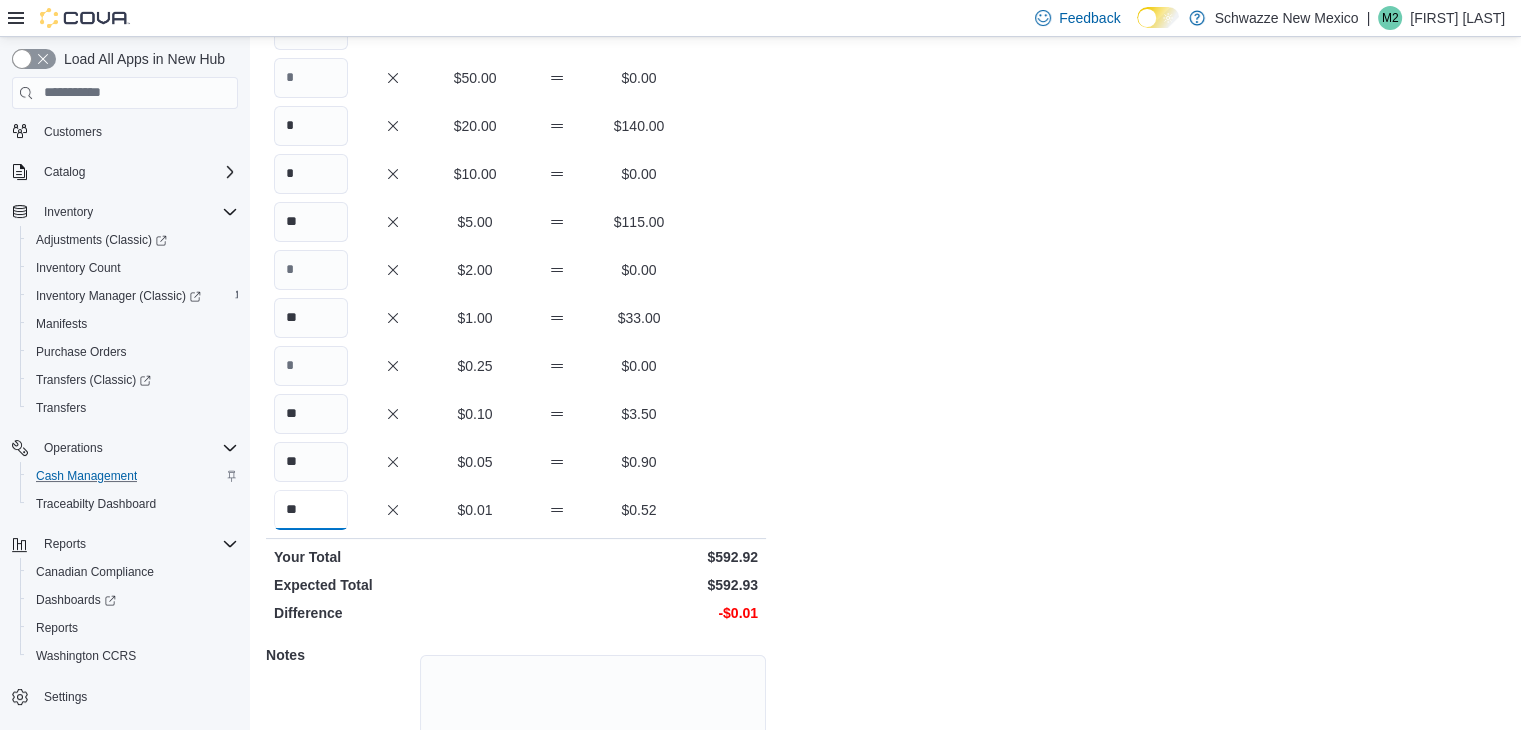 click on "**" at bounding box center (311, 510) 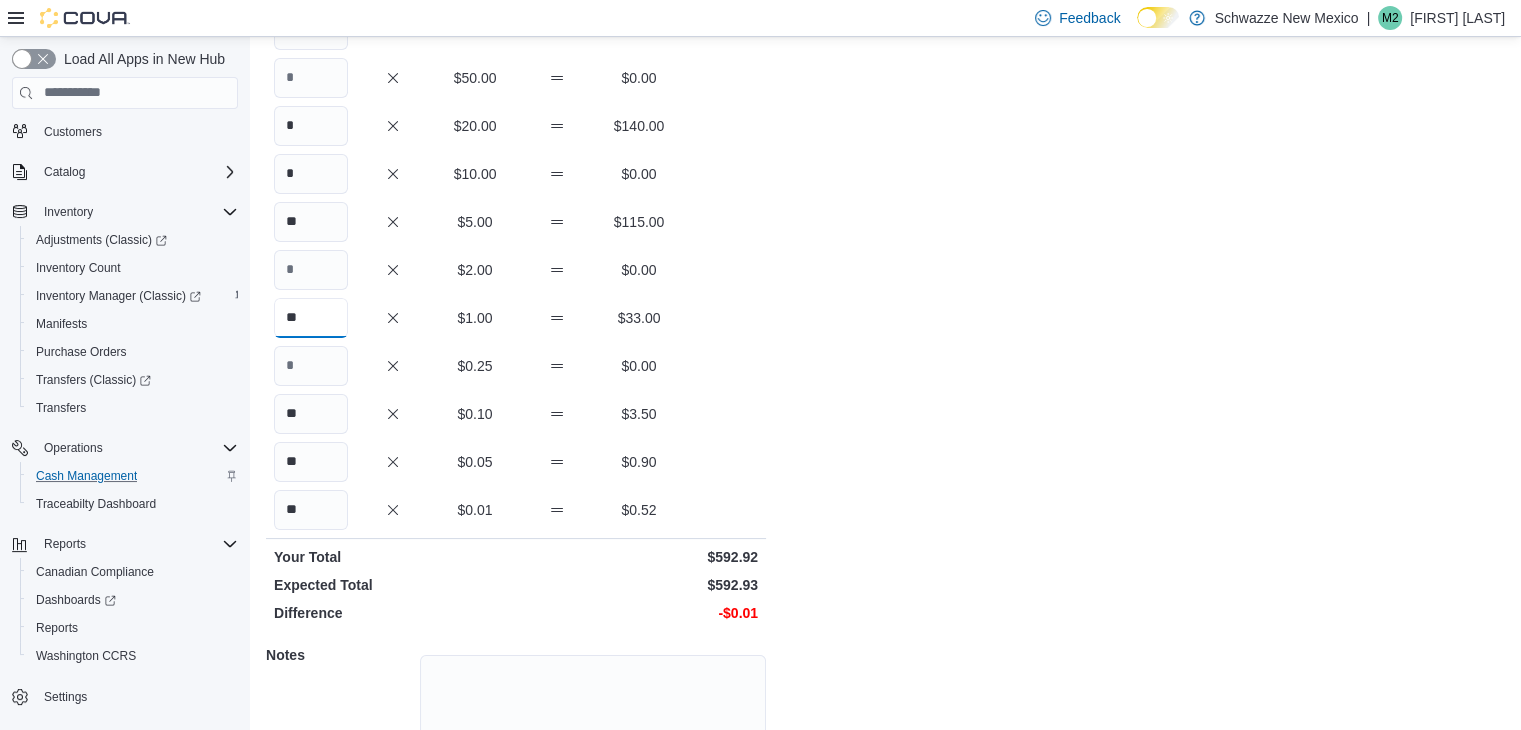 click on "**" at bounding box center [311, 318] 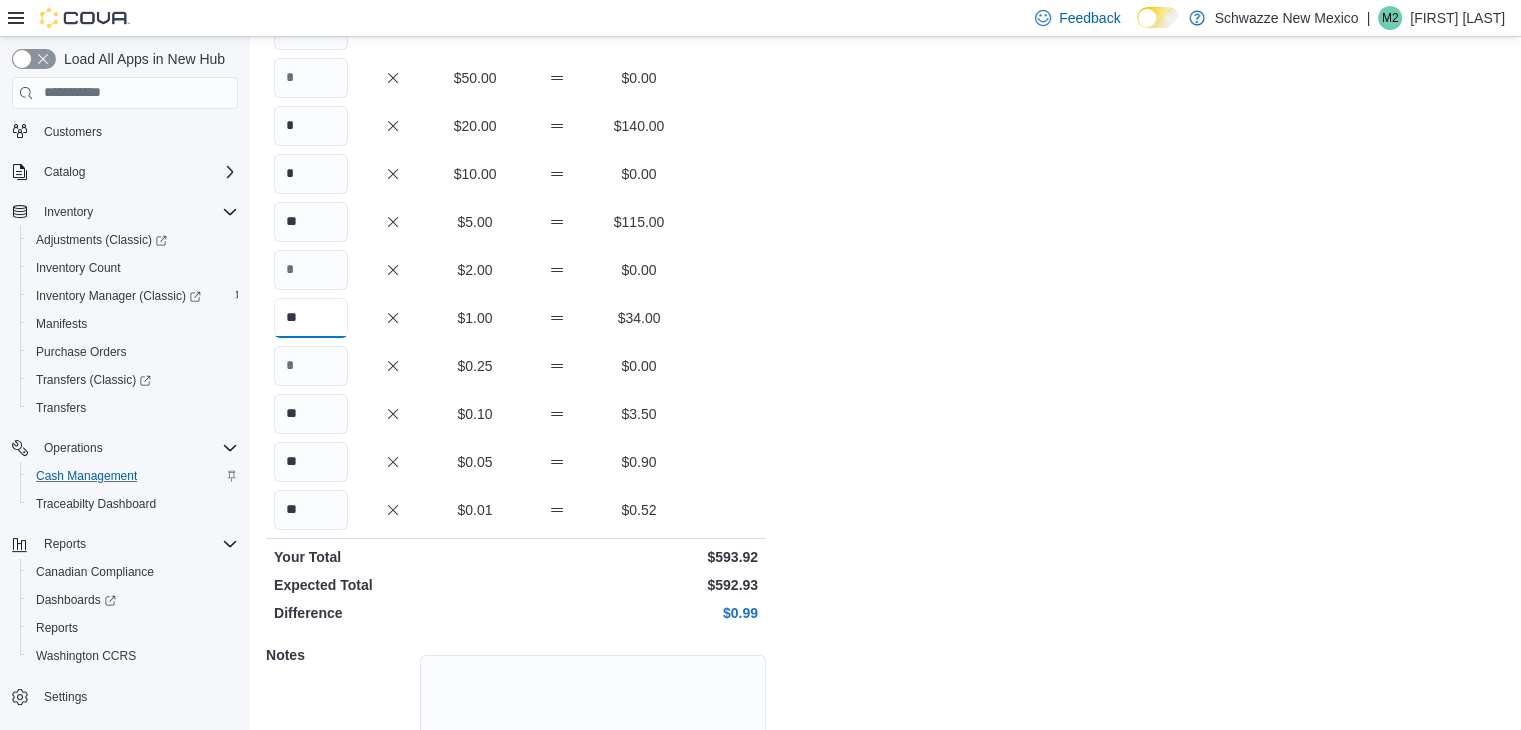 type on "*" 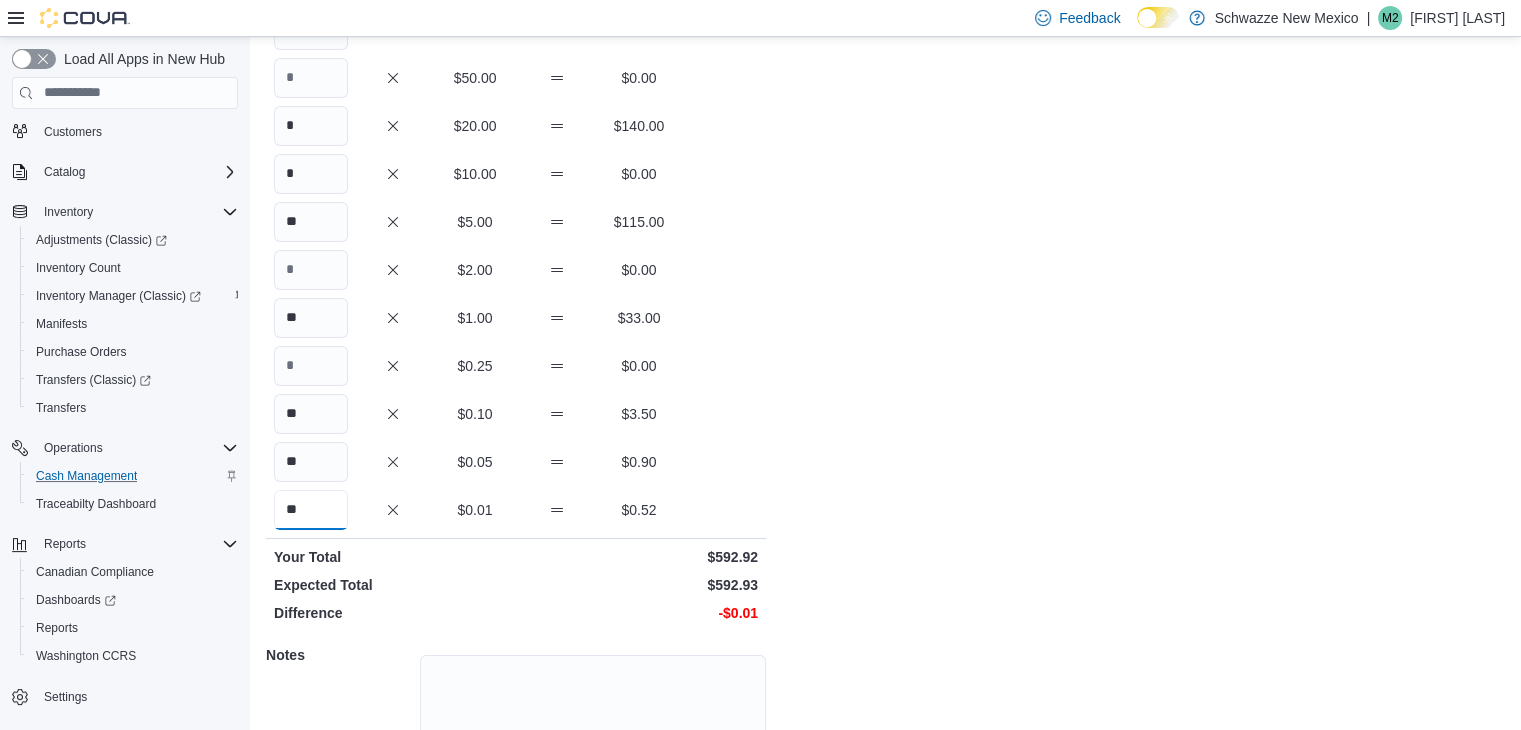 click on "**" at bounding box center (311, 510) 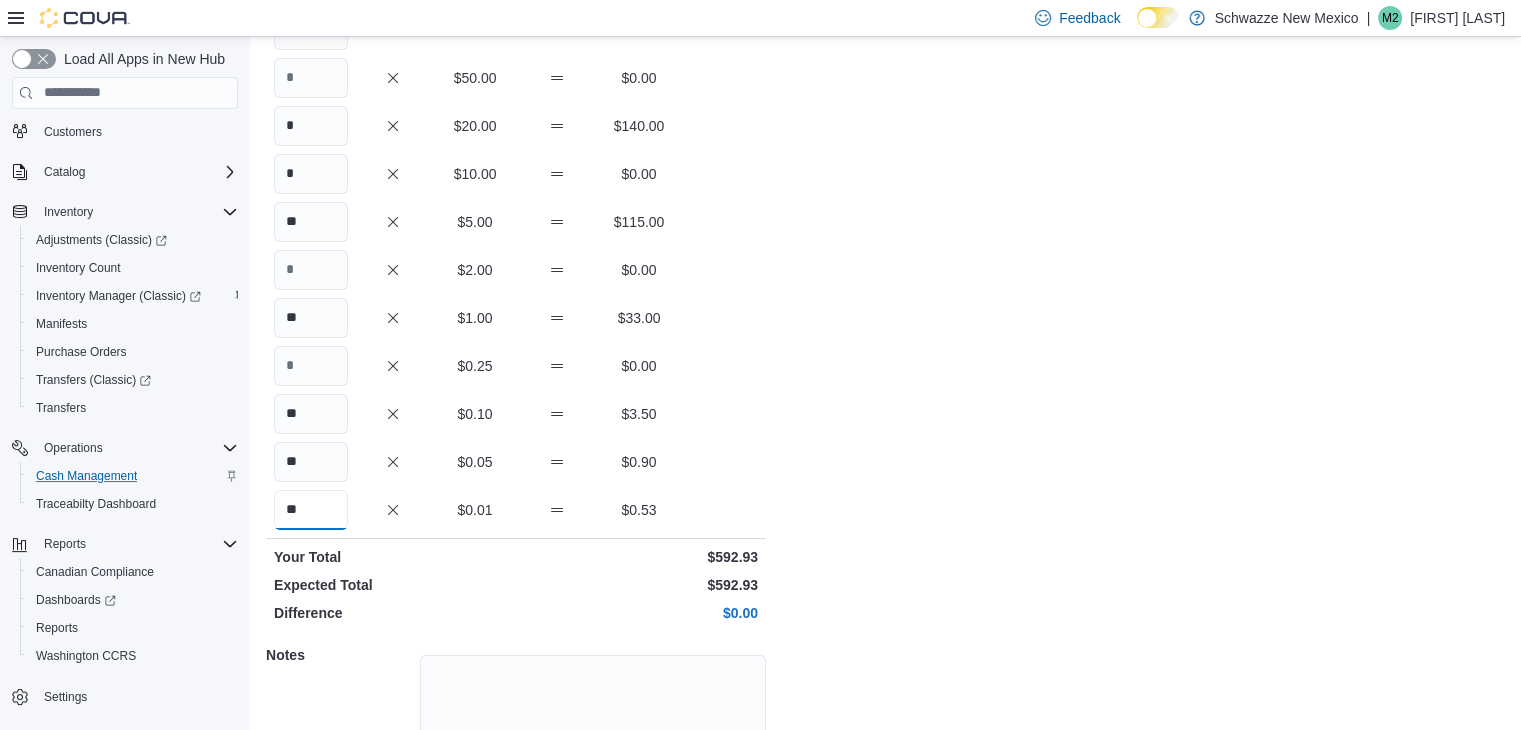 type on "**" 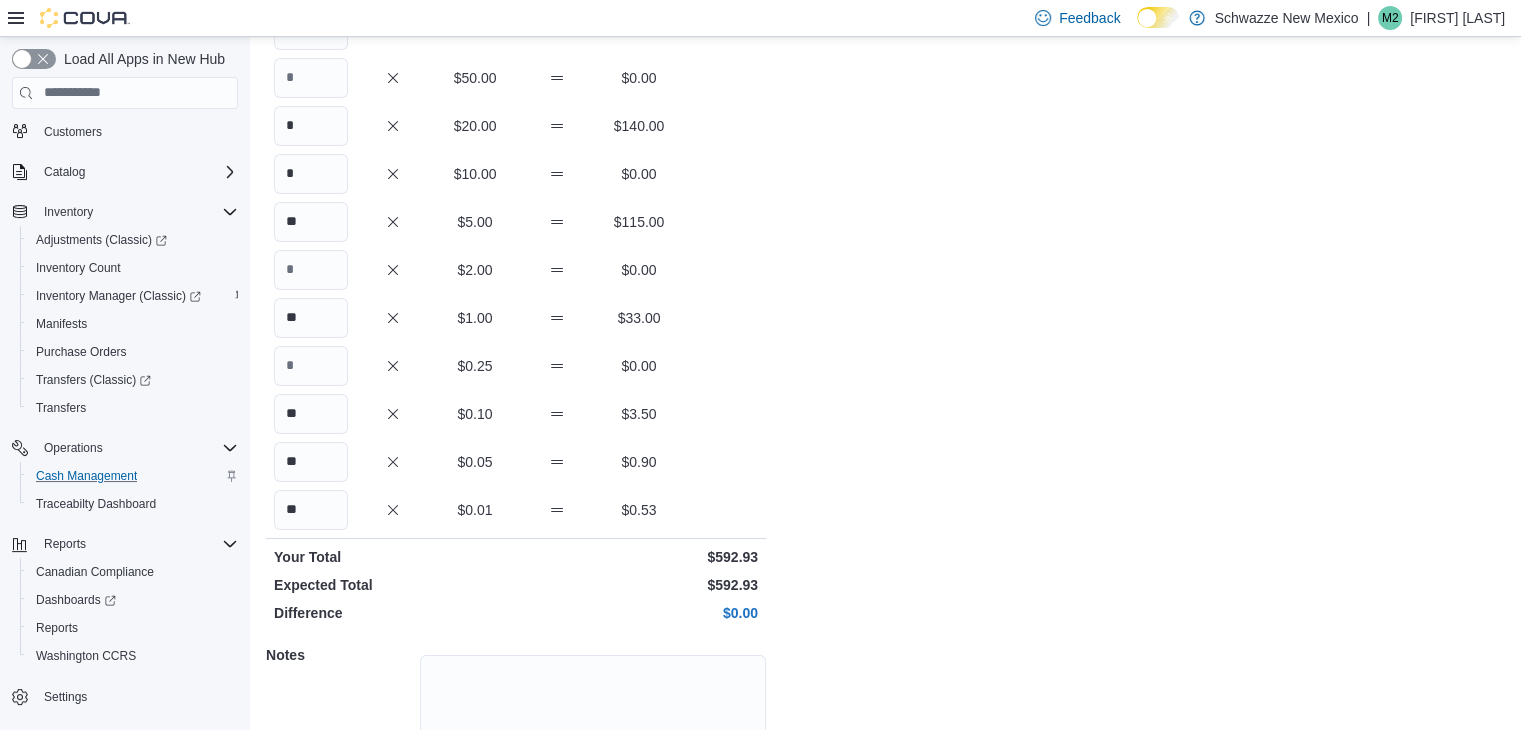 click on "Cash Management Drawer2 Drawer Audit Drawer Drawer2 : Drawer Audit Feedback   Quantity Currency Total * $100.00 $300.00 $50.00 $0.00 * $20.00 $140.00 * $10.00 $0.00 ** $5.00 $115.00 $2.00 $0.00 ** $1.00 $33.00 $0.25 $0.00 ** $0.10 $3.50 ** $0.05 $0.90 ** $0.01 $0.53 Your Total $592.93 Expected Total $592.93 Difference $0.00 Notes Cancel Save" at bounding box center (885, 358) 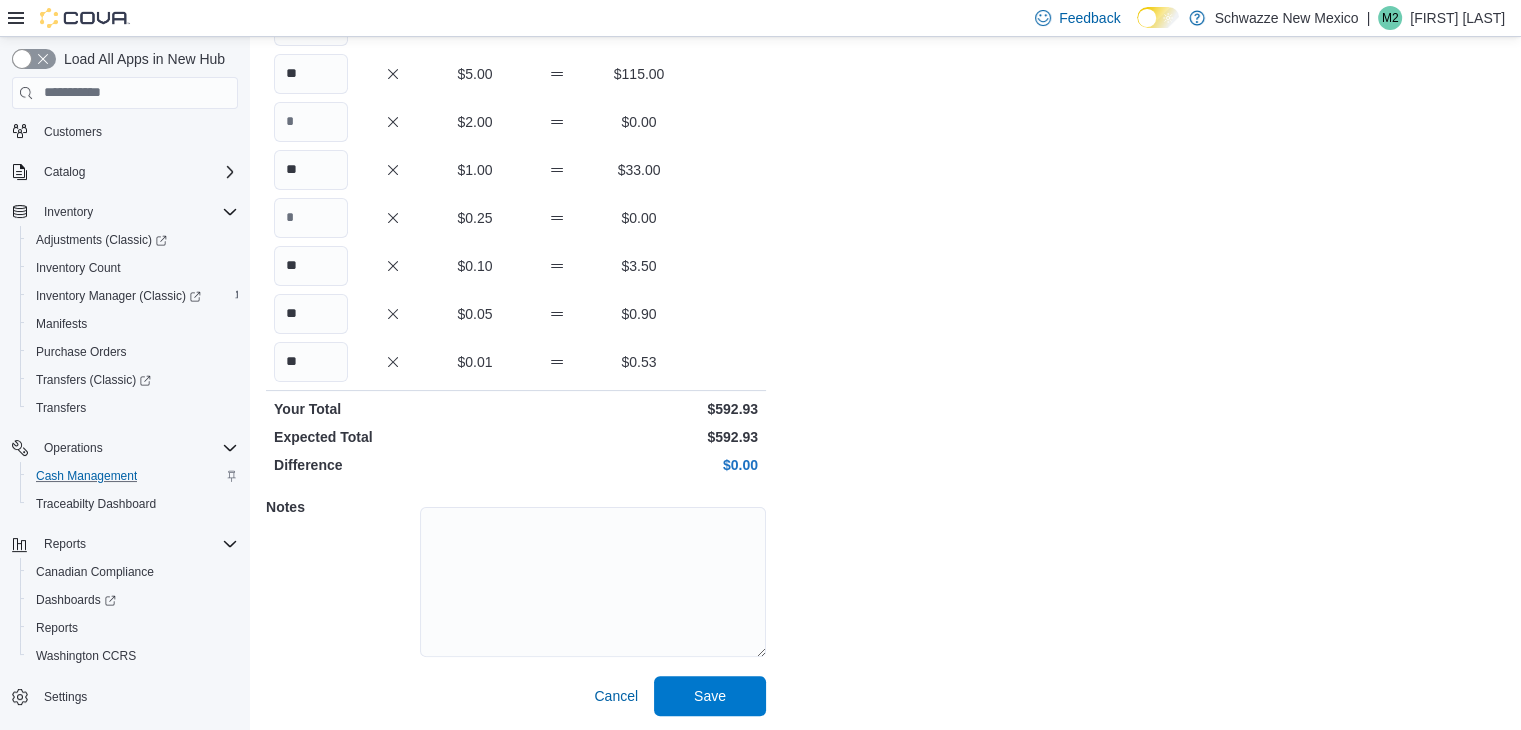 scroll, scrollTop: 350, scrollLeft: 0, axis: vertical 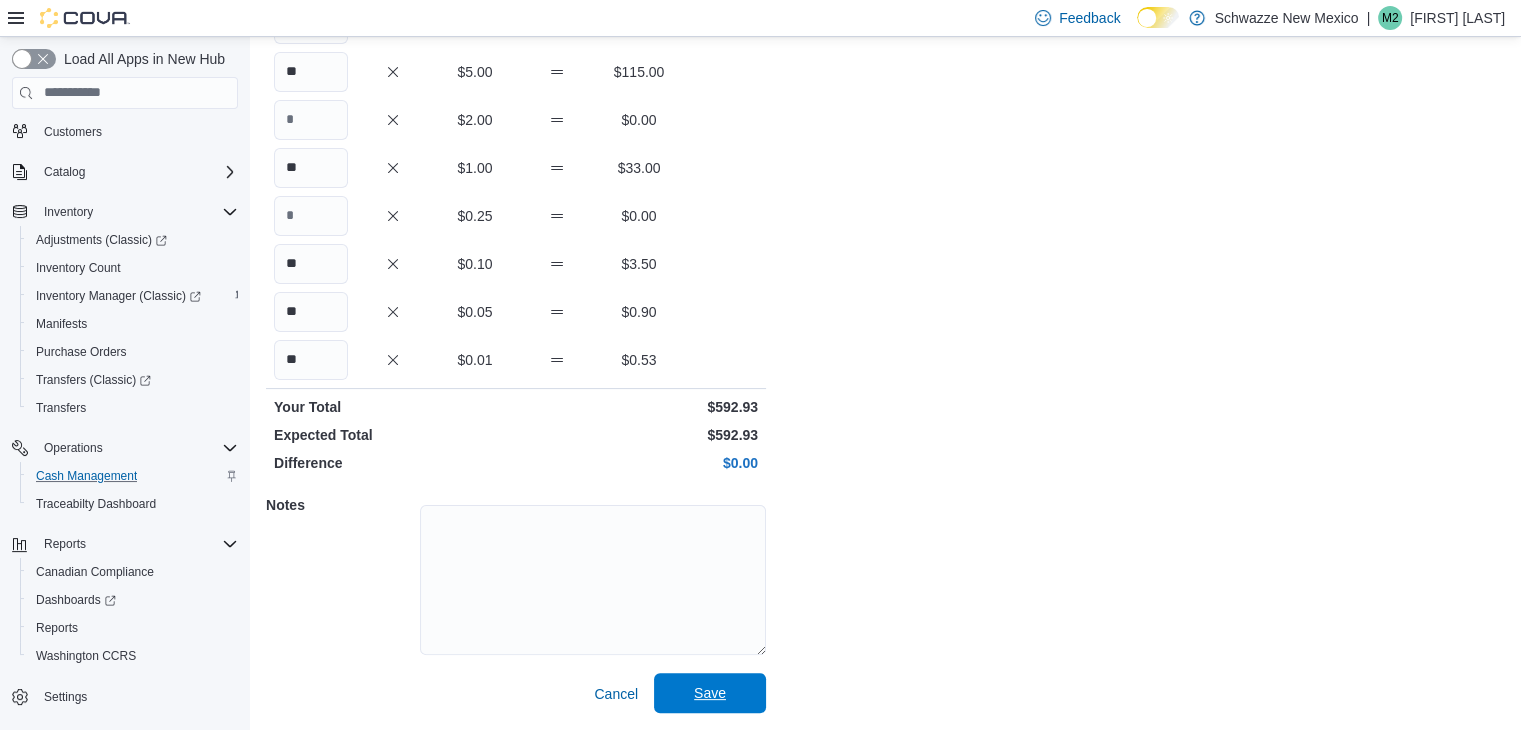 click on "Save" at bounding box center (710, 693) 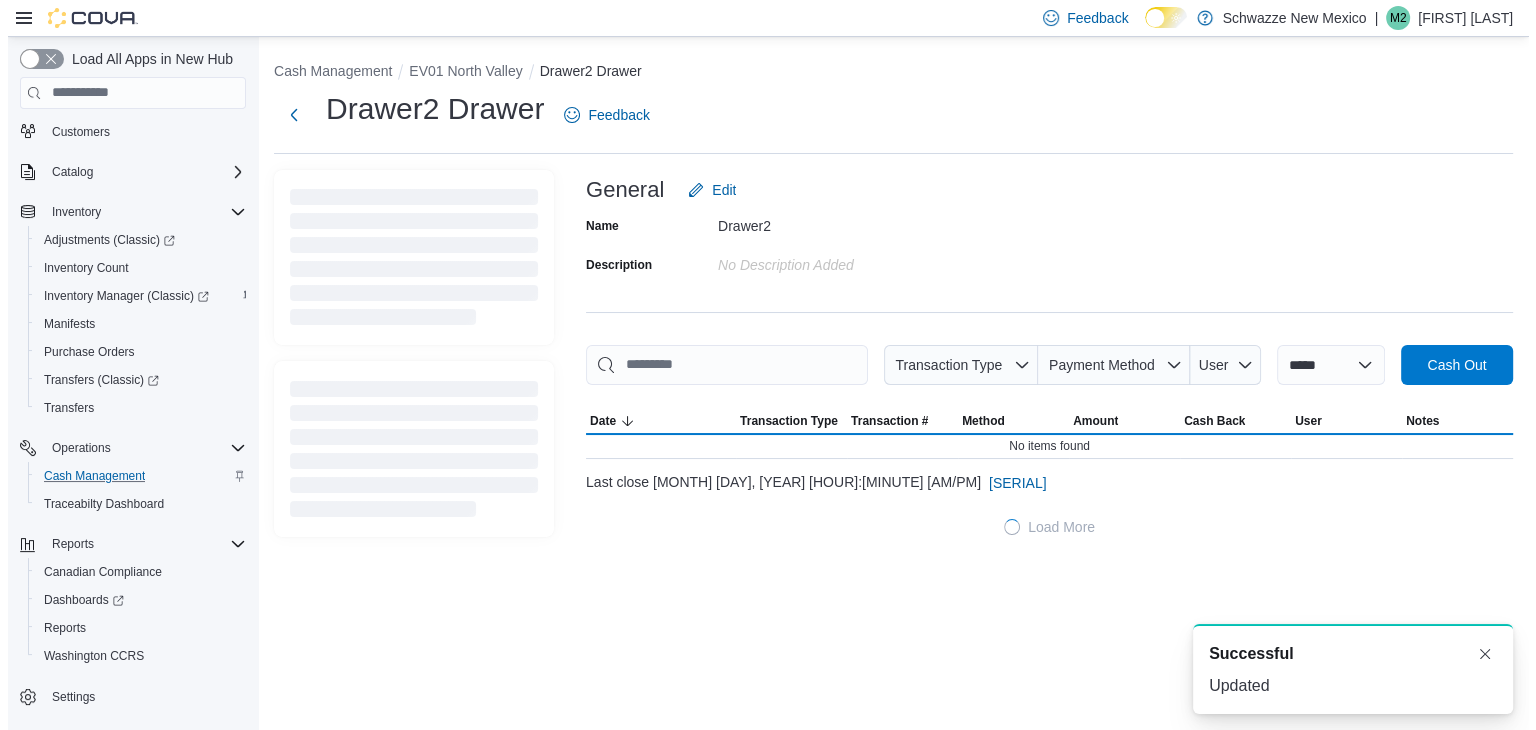 scroll, scrollTop: 0, scrollLeft: 0, axis: both 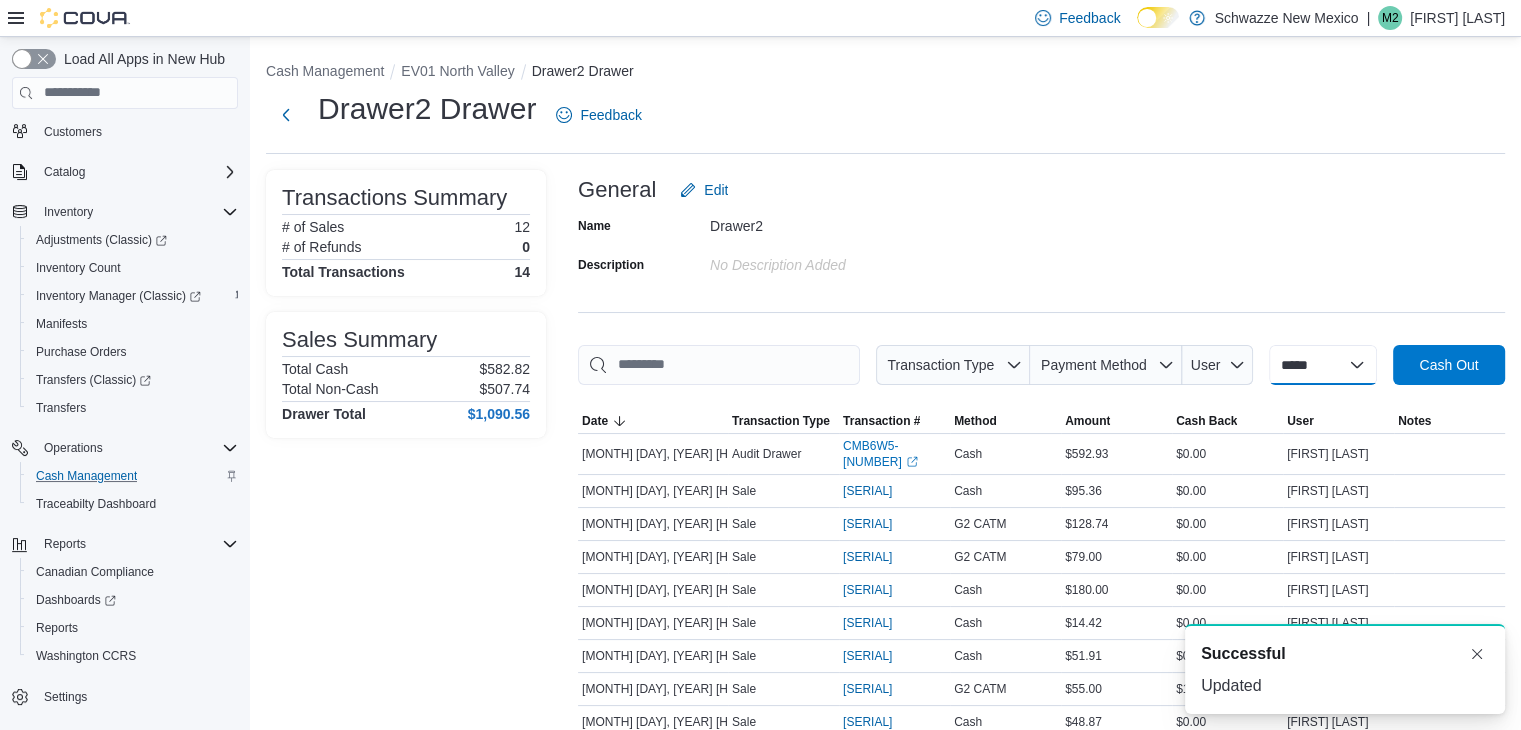 click on "**********" at bounding box center (1323, 365) 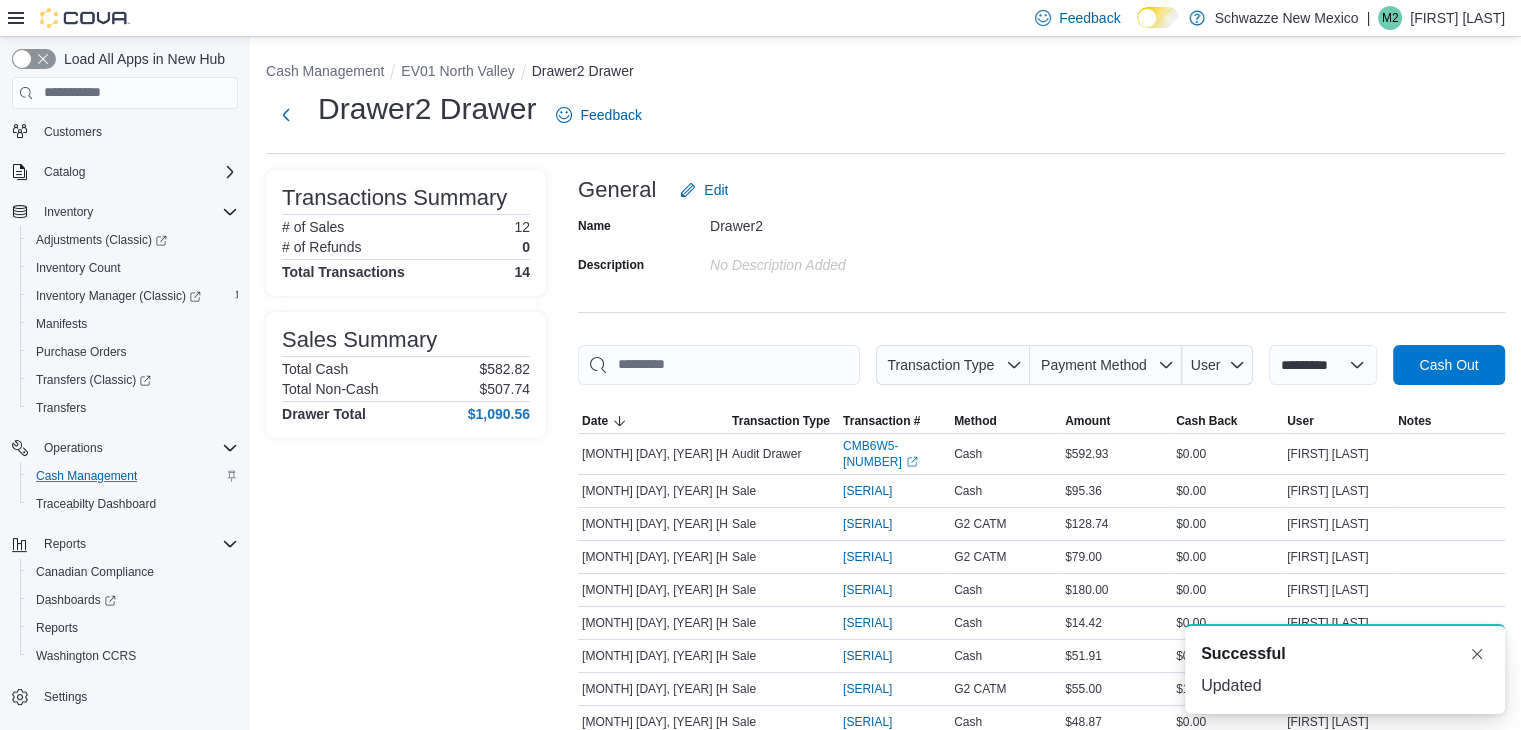 click on "**********" at bounding box center (1323, 365) 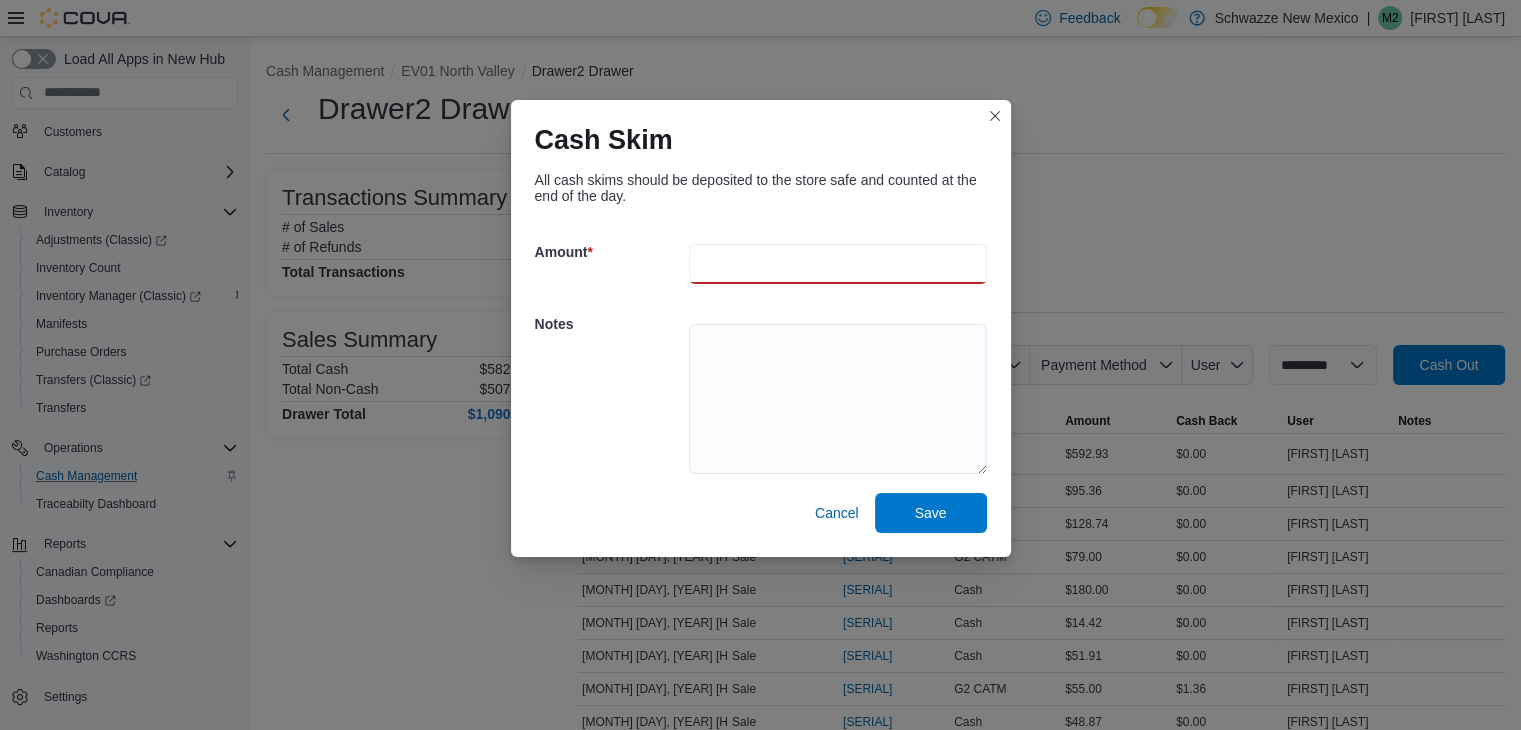 click at bounding box center [838, 264] 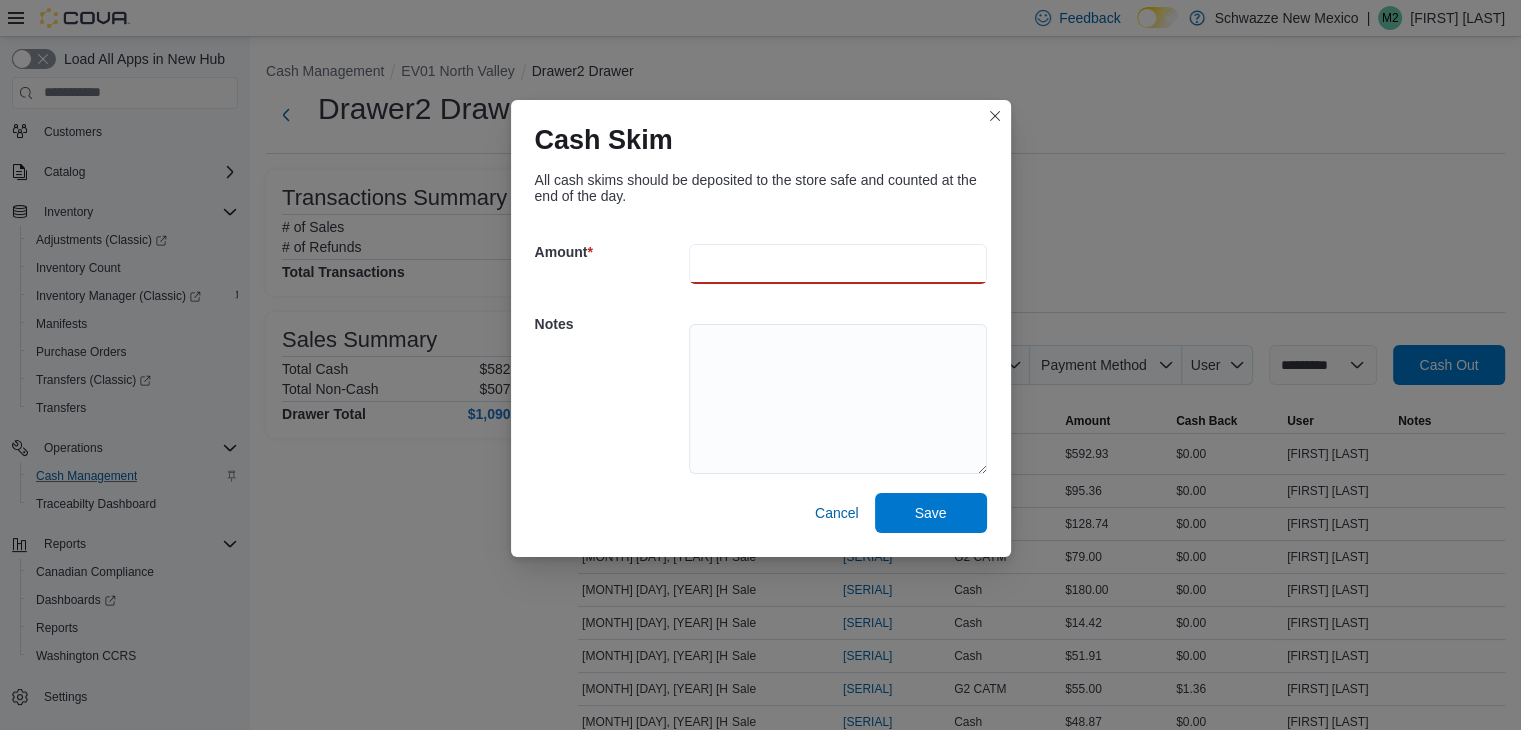 type on "******" 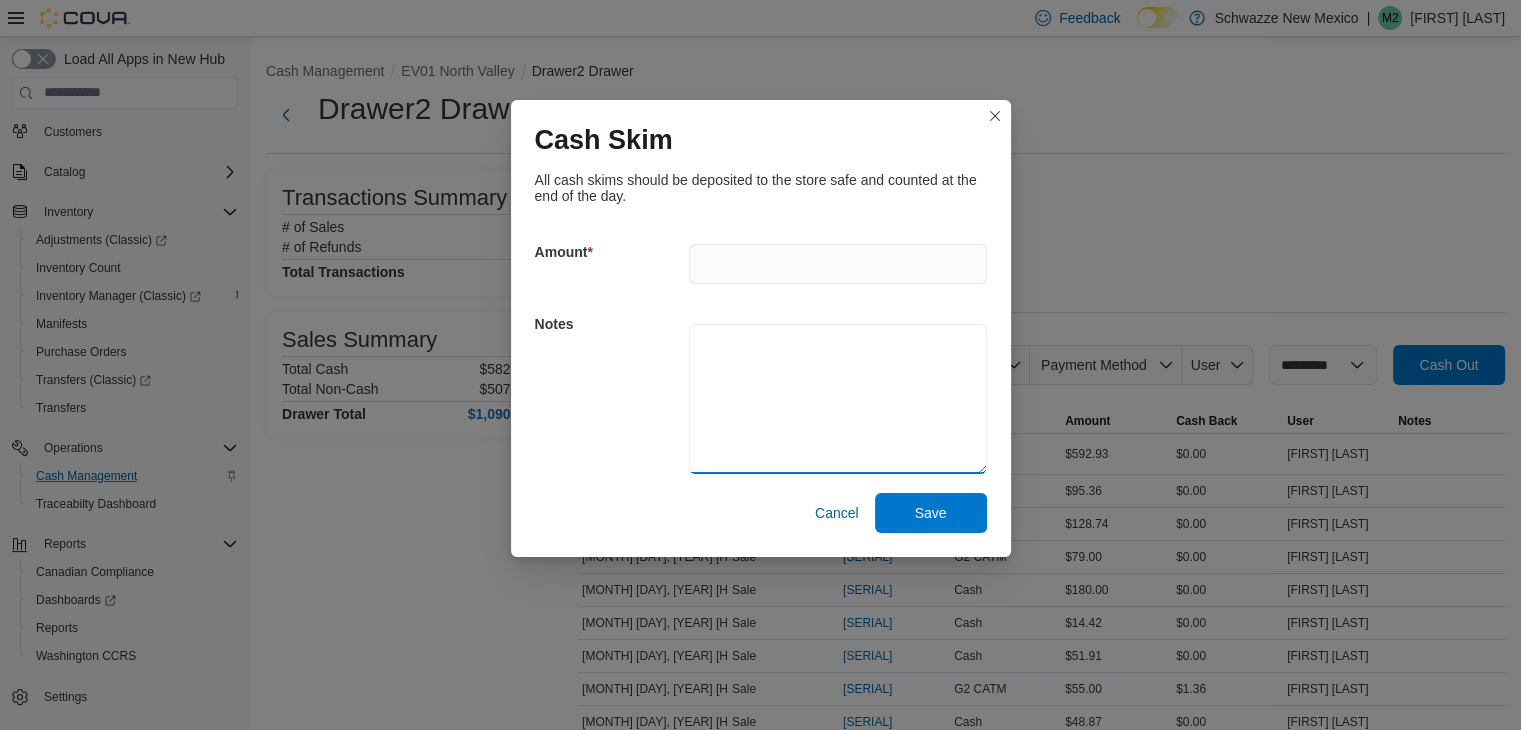 click at bounding box center [838, 399] 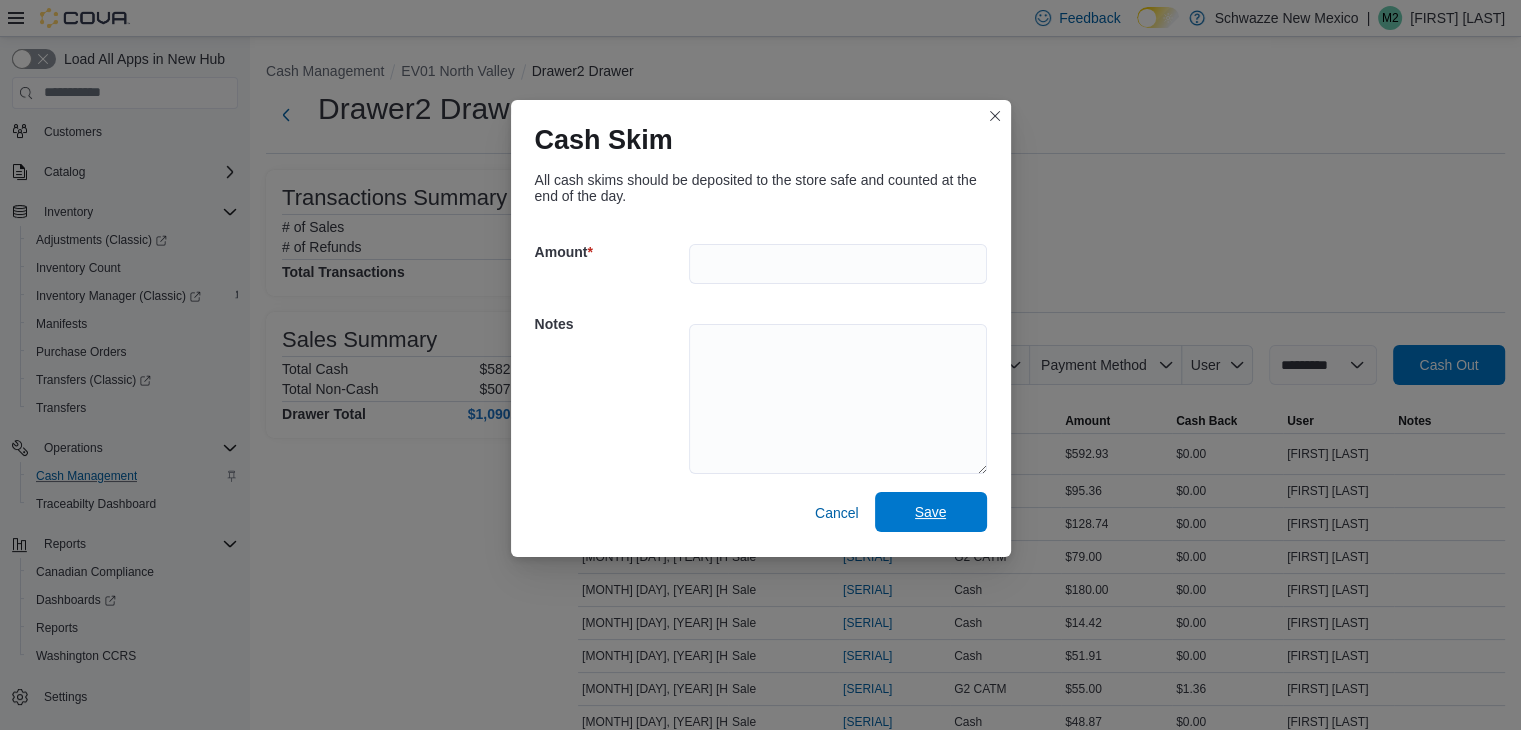 click on "Save" at bounding box center (931, 512) 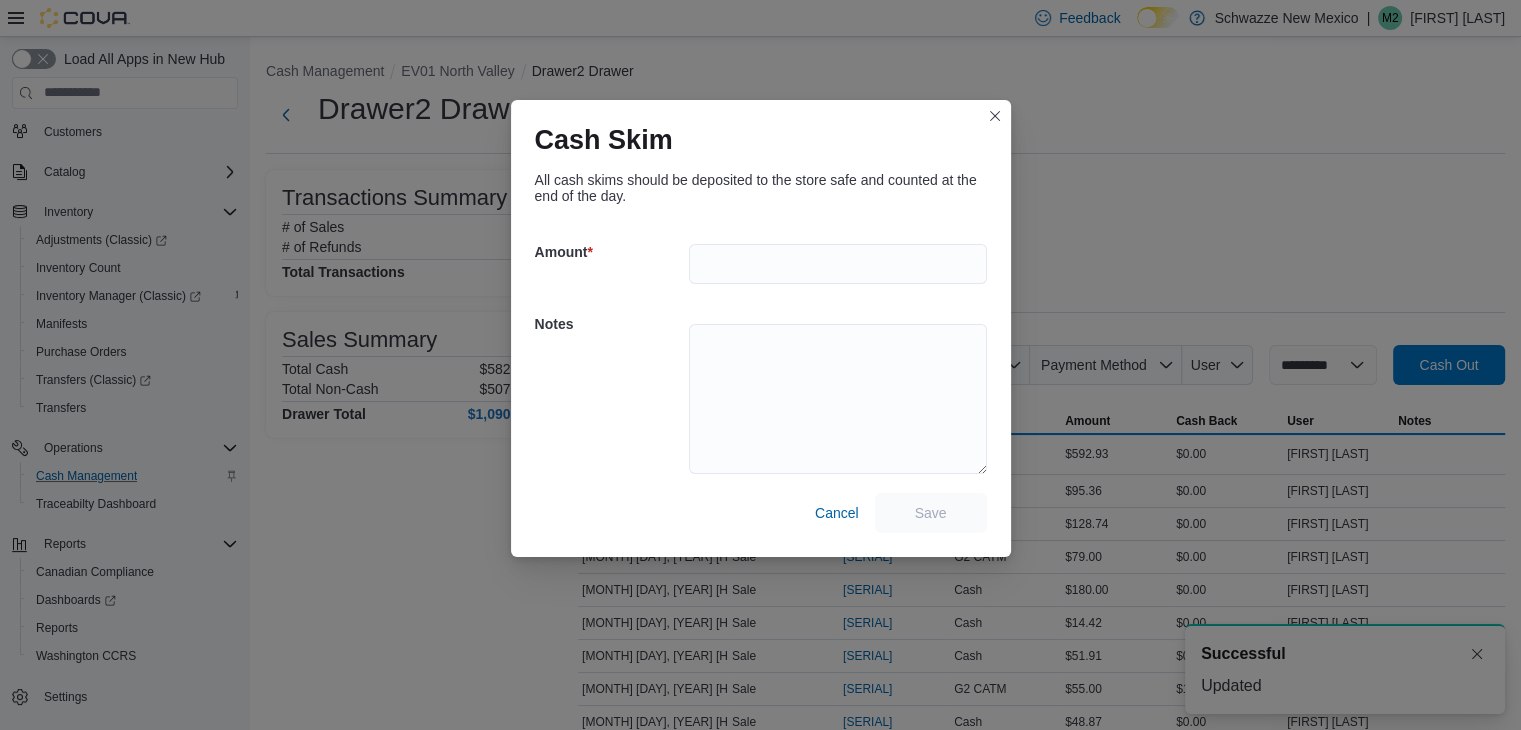scroll, scrollTop: 0, scrollLeft: 0, axis: both 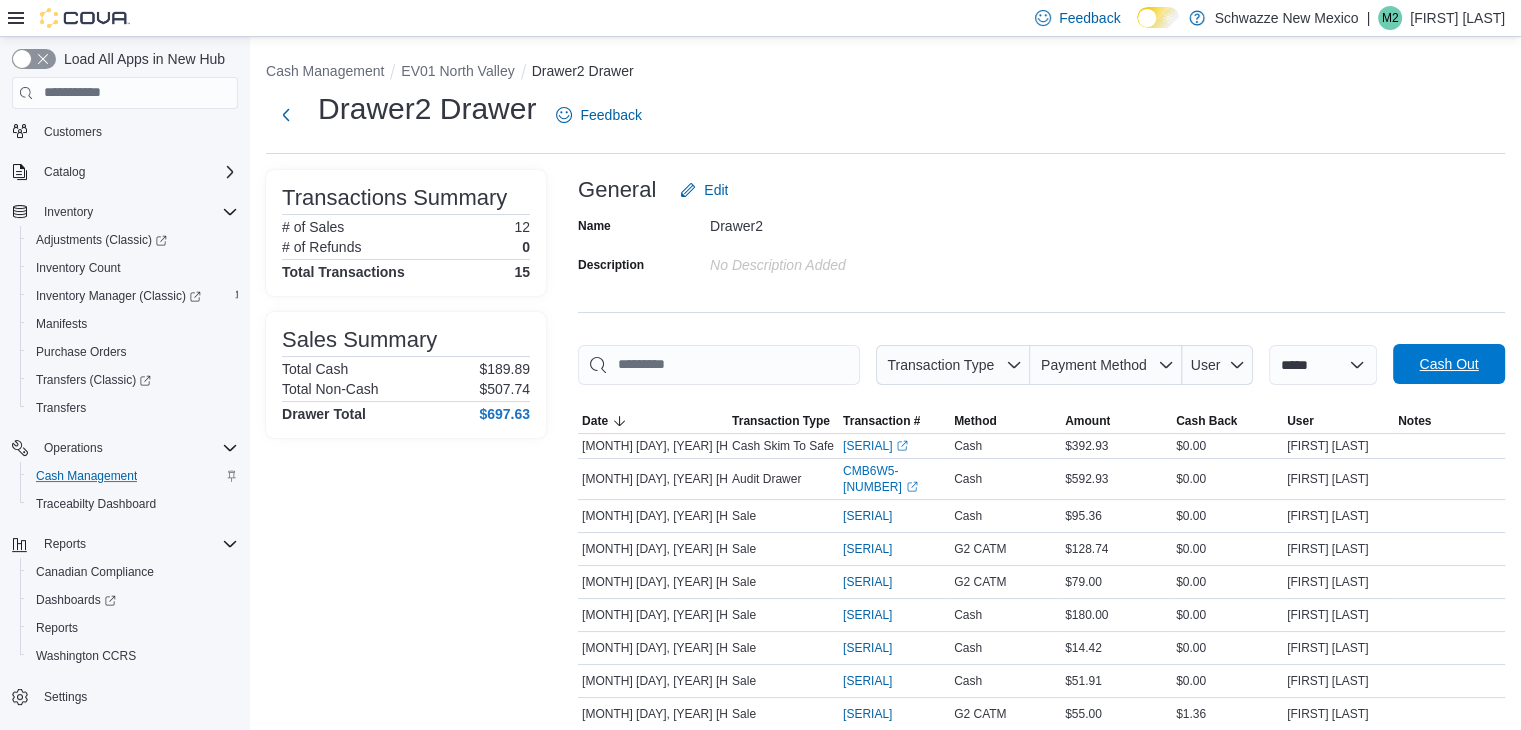 click on "Cash Out" at bounding box center (1448, 364) 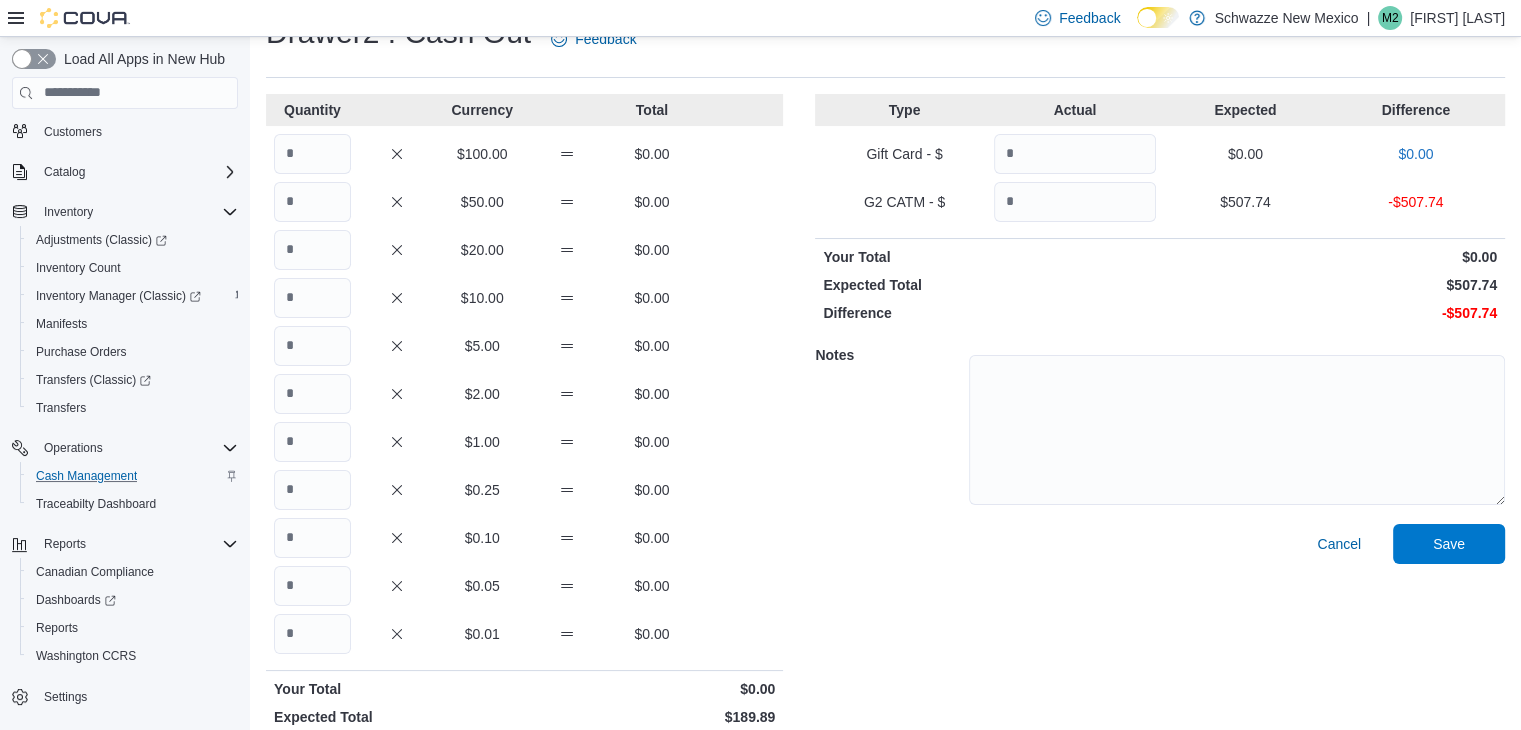scroll, scrollTop: 124, scrollLeft: 0, axis: vertical 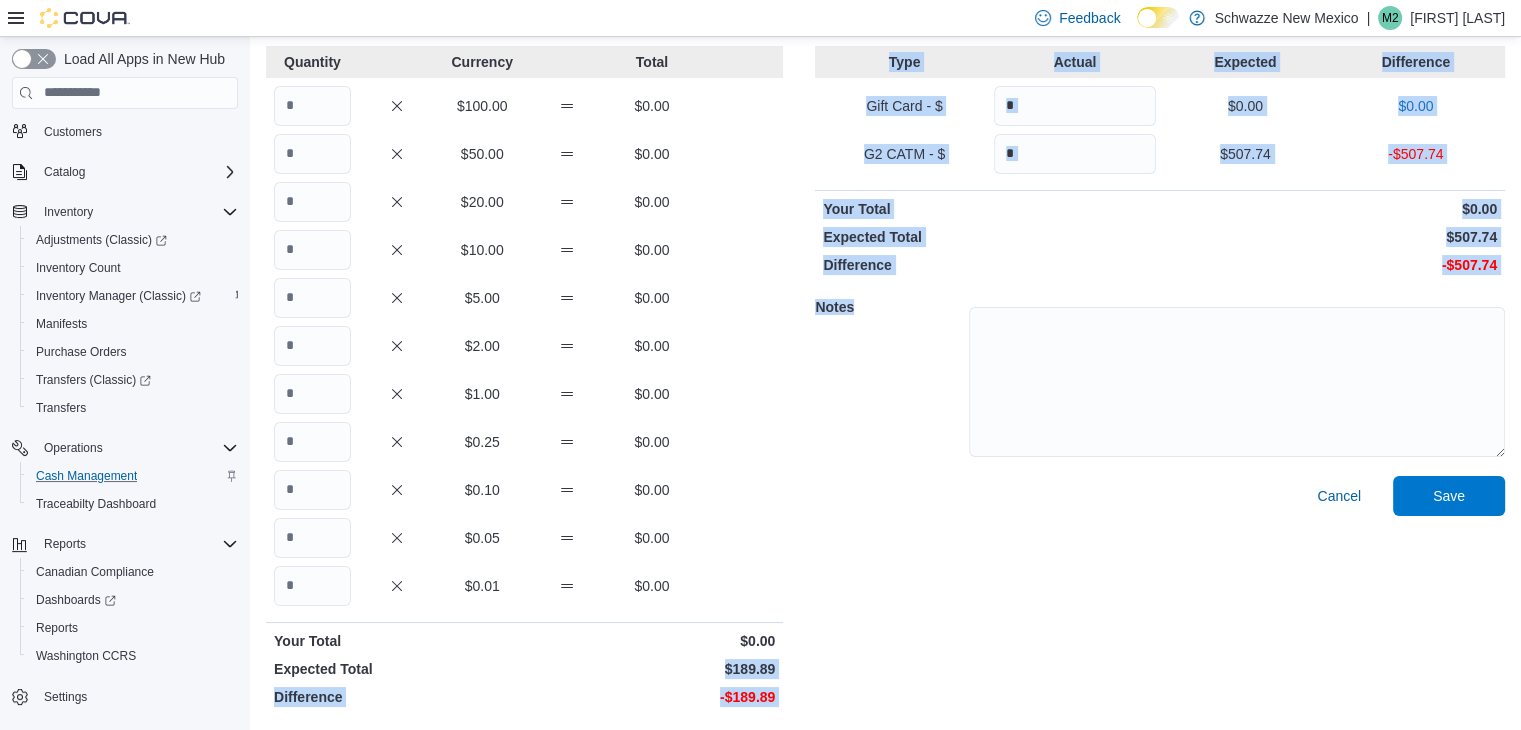 drag, startPoint x: 725, startPoint y: 663, endPoint x: 905, endPoint y: 680, distance: 180.801 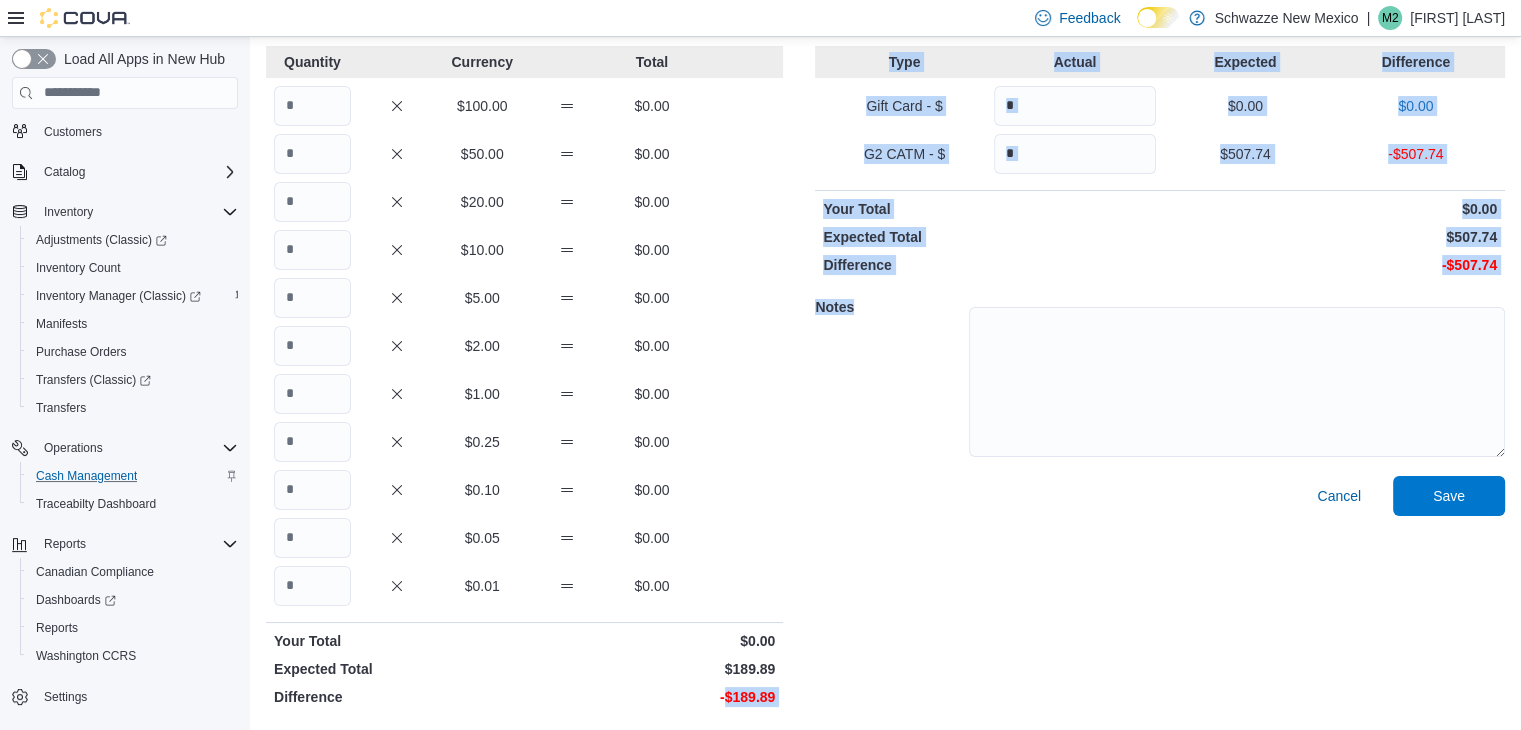 drag, startPoint x: 729, startPoint y: 697, endPoint x: 848, endPoint y: 699, distance: 119.01681 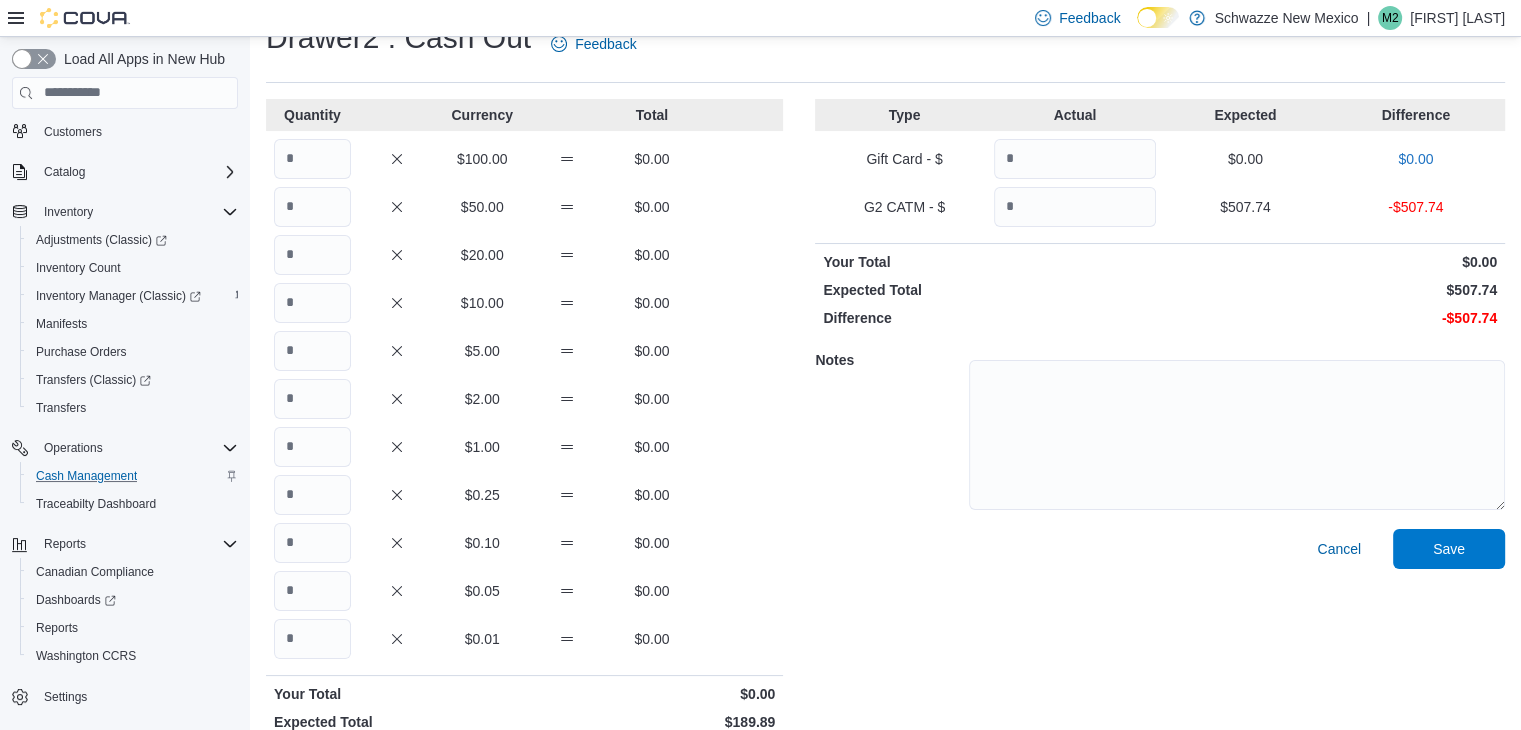 scroll, scrollTop: 124, scrollLeft: 0, axis: vertical 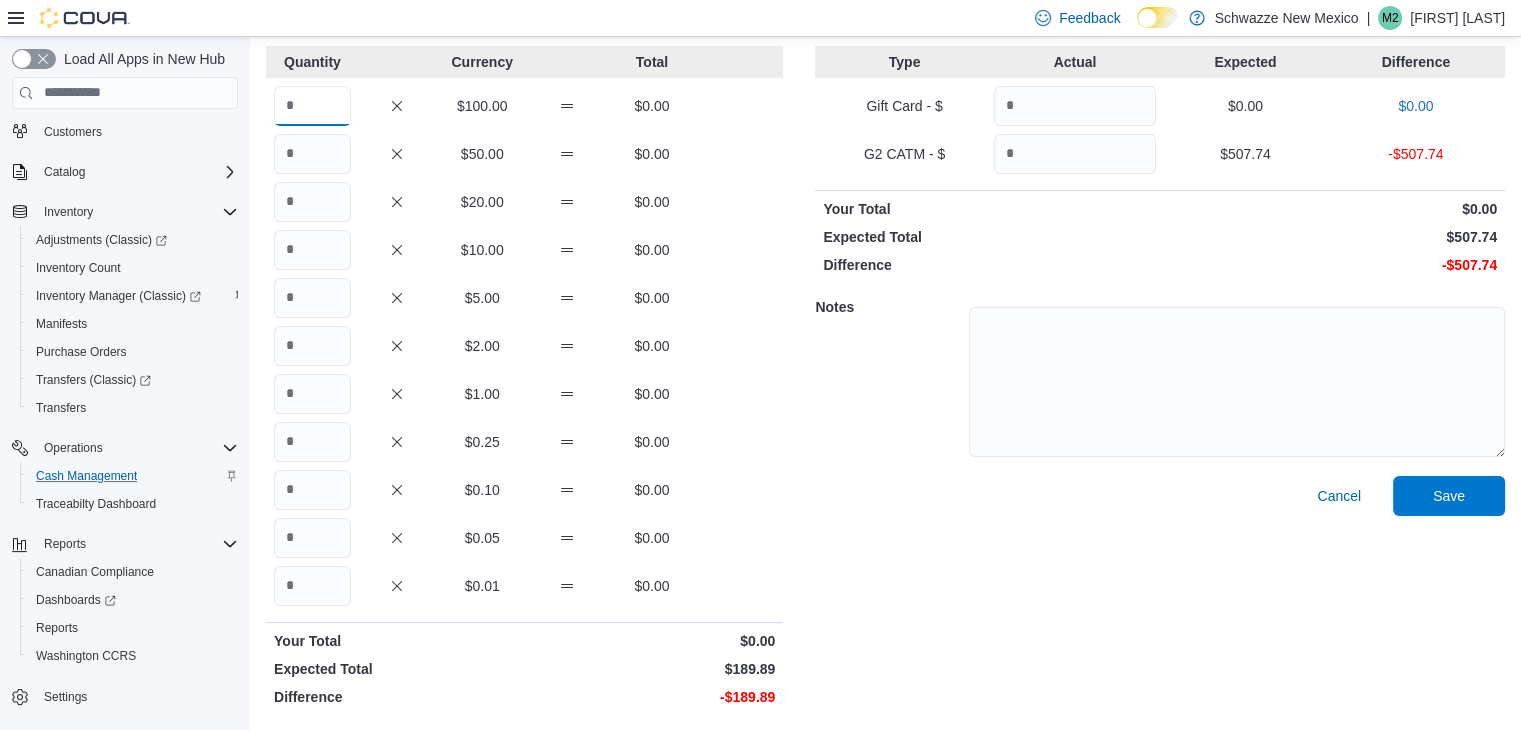 drag, startPoint x: 324, startPoint y: 97, endPoint x: 322, endPoint y: 118, distance: 21.095022 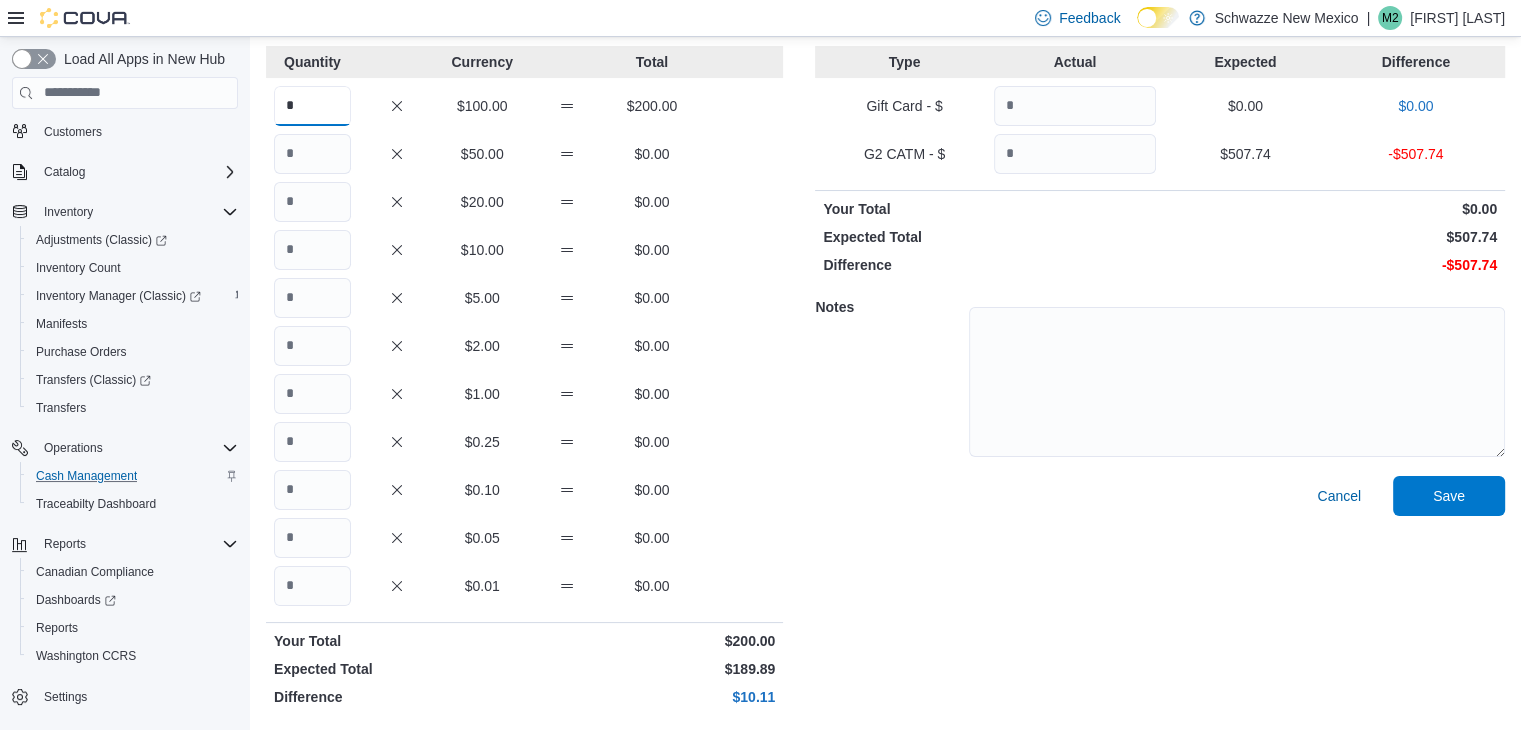 type on "*" 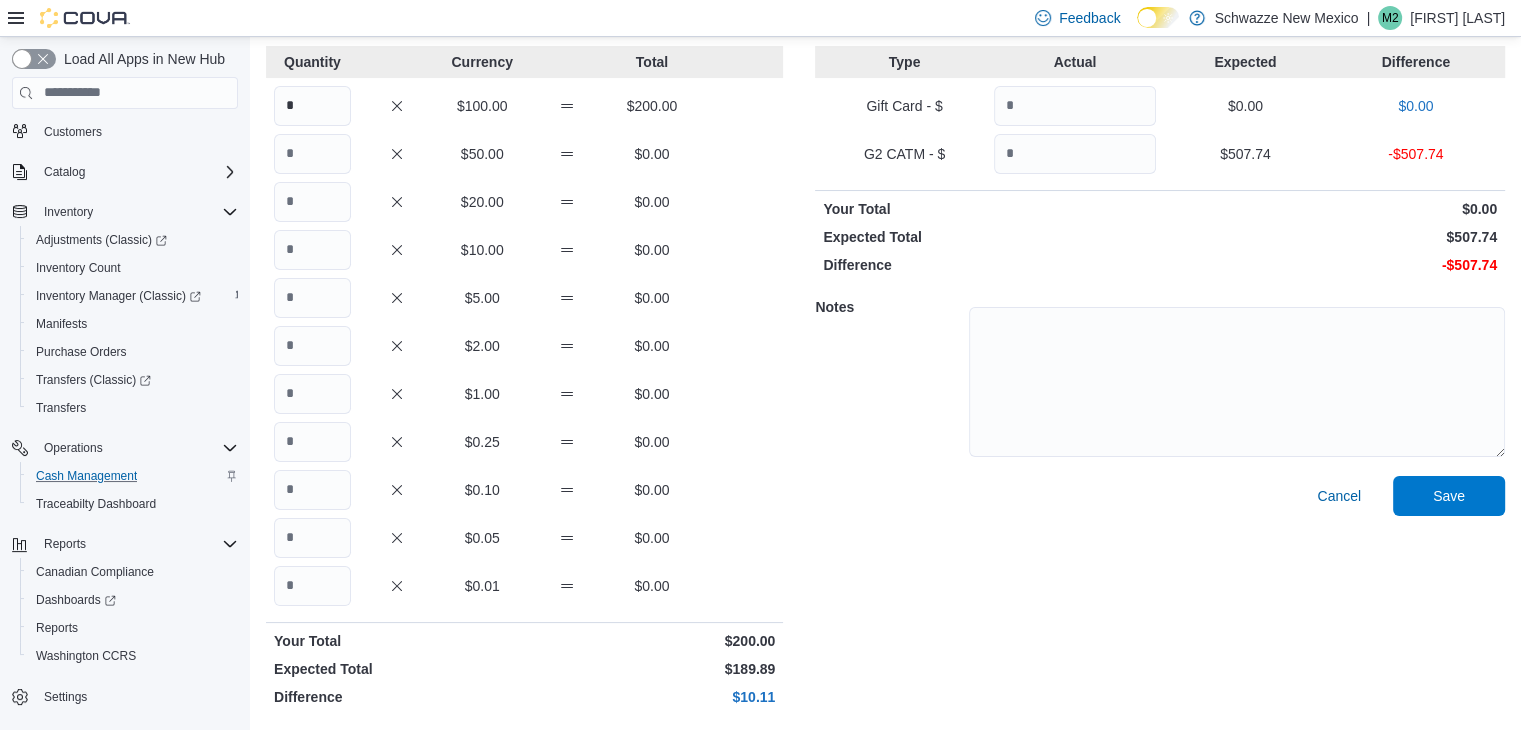 click on "Quantity Currency Total * $100.00 $200.00 $50.00 $0.00 $20.00 $0.00 $10.00 $0.00 $5.00 $0.00 $2.00 $0.00 $1.00 $0.00 $0.25 $0.00 $0.10 $0.00 $0.05 $0.00 $0.01 $0.00 Your Total $200.00 Expected Total $189.89 Difference  $10.11 Type Actual Expected Difference Gift Card - $ $0.00 $0.00 G2 CATM - $ $507.74 -$507.74 Your Total $0.00 Expected Total $507.74 Difference -$507.74 Notes Cancel Save" at bounding box center (885, 380) 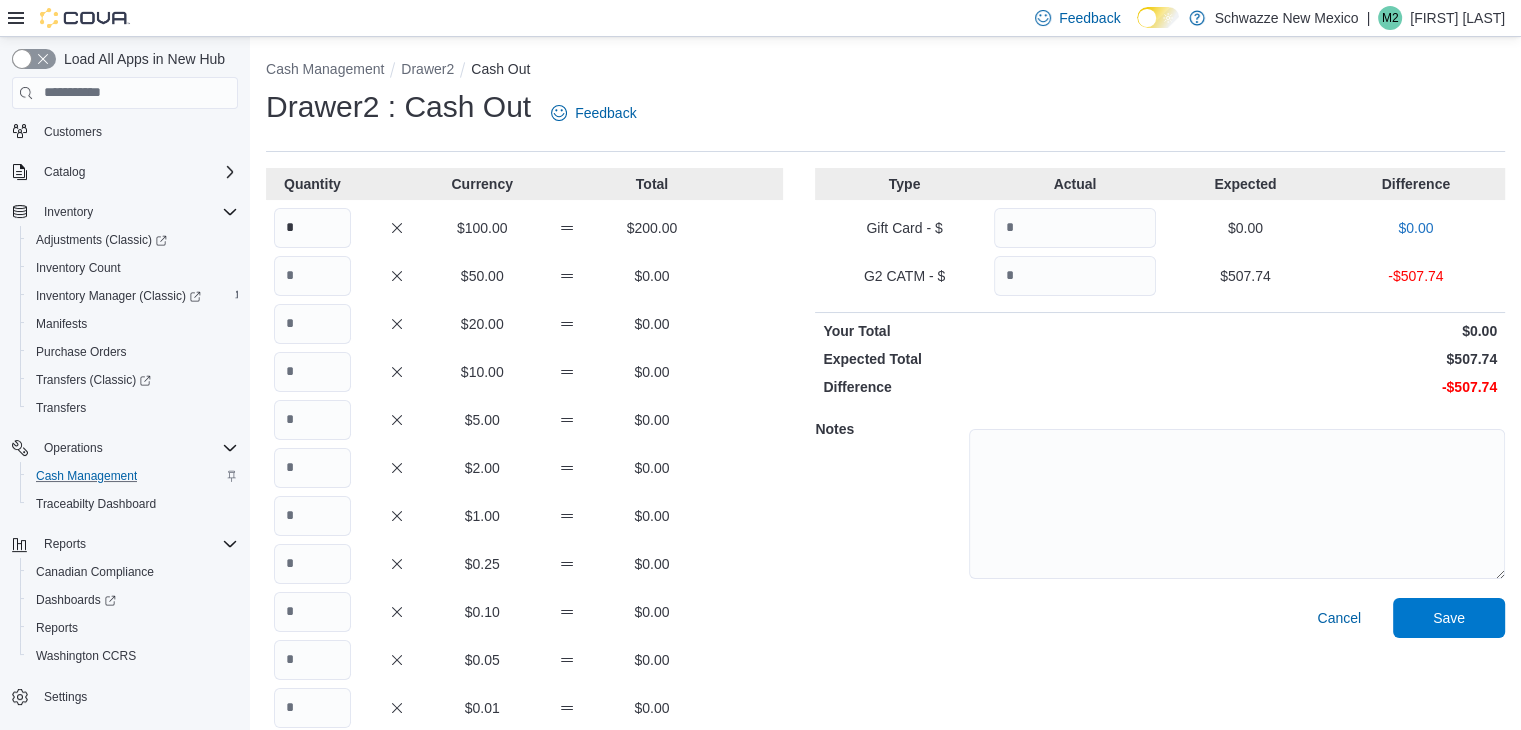 scroll, scrollTop: 0, scrollLeft: 0, axis: both 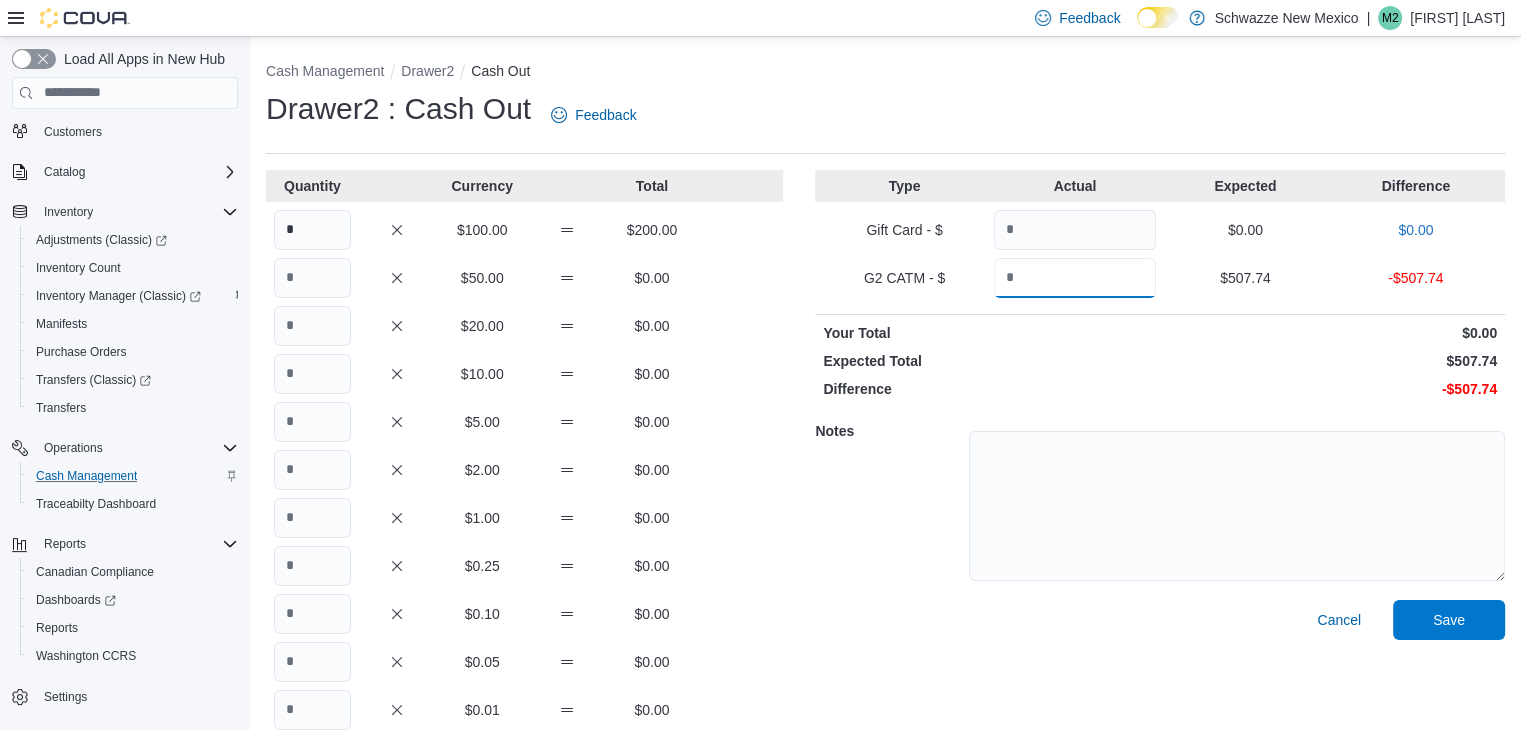 click at bounding box center [1075, 278] 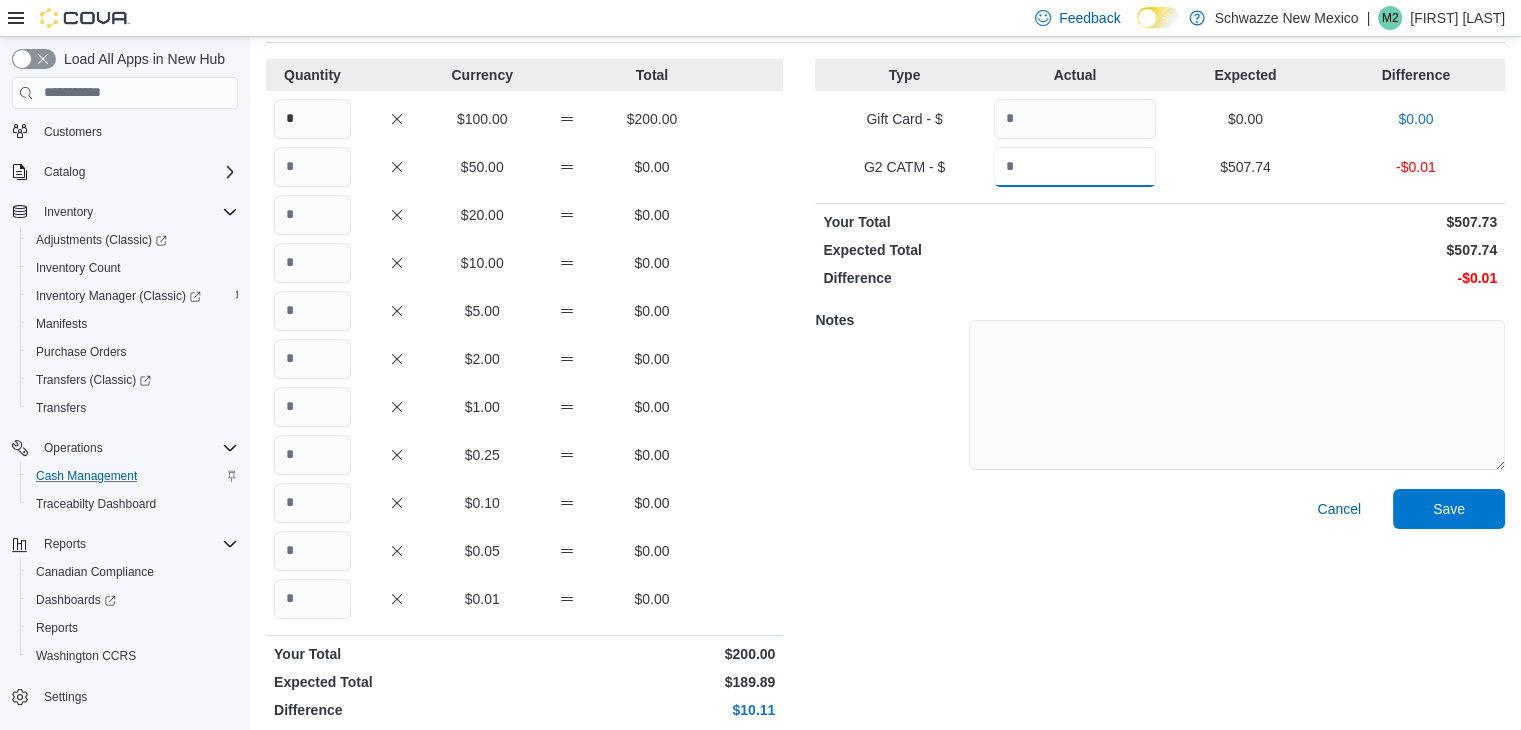 scroll, scrollTop: 124, scrollLeft: 0, axis: vertical 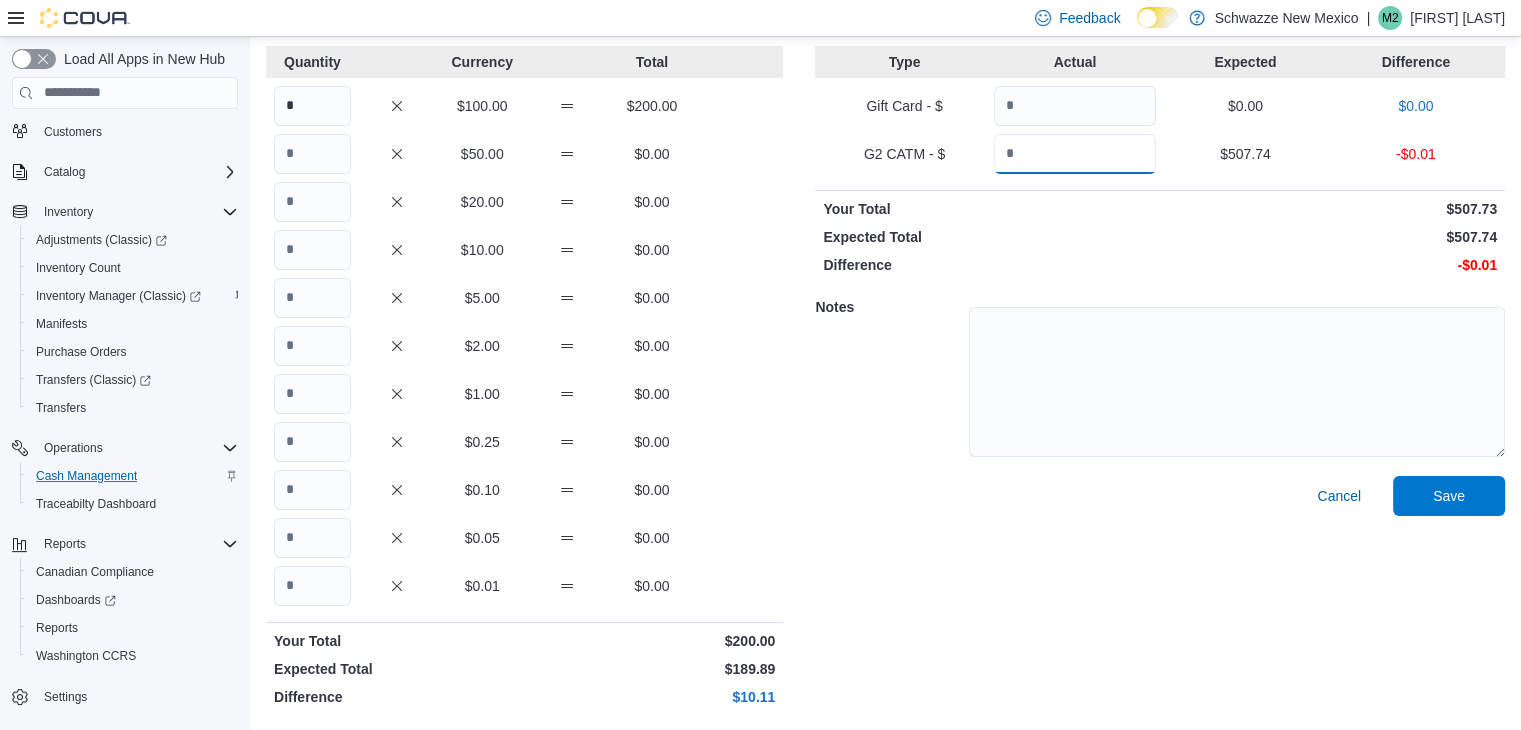 type on "******" 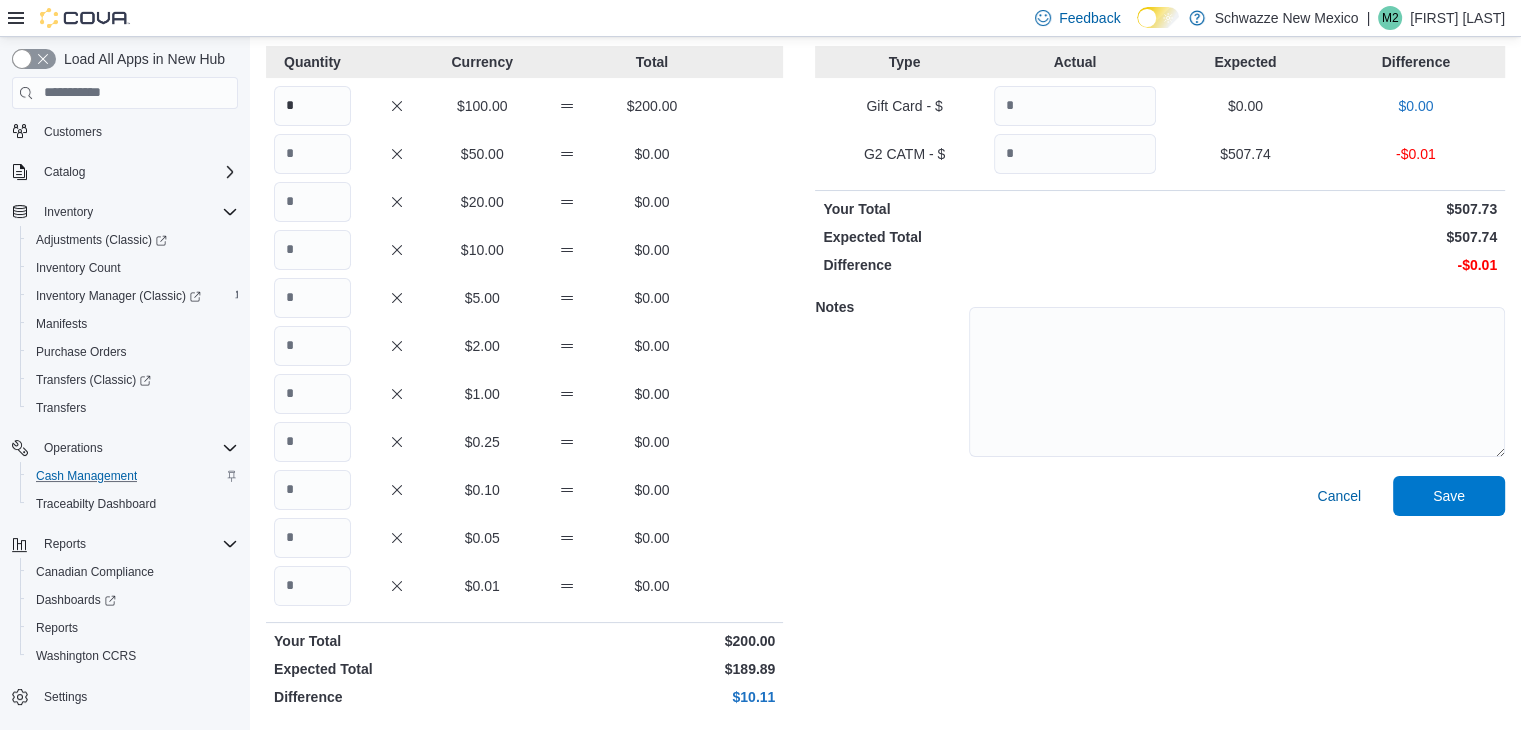 click on "$507.74" at bounding box center (904, 62) 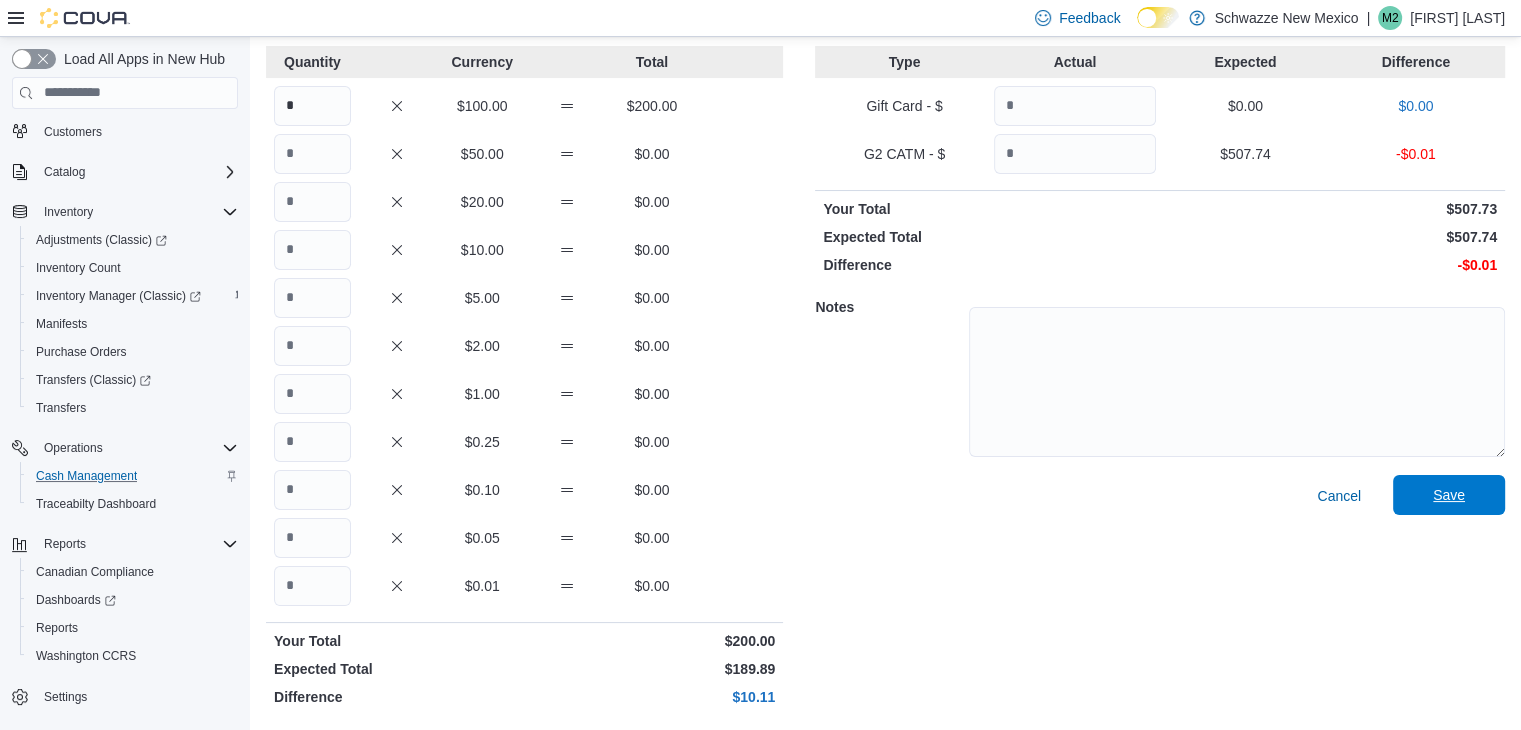 click on "Save" at bounding box center [1449, 495] 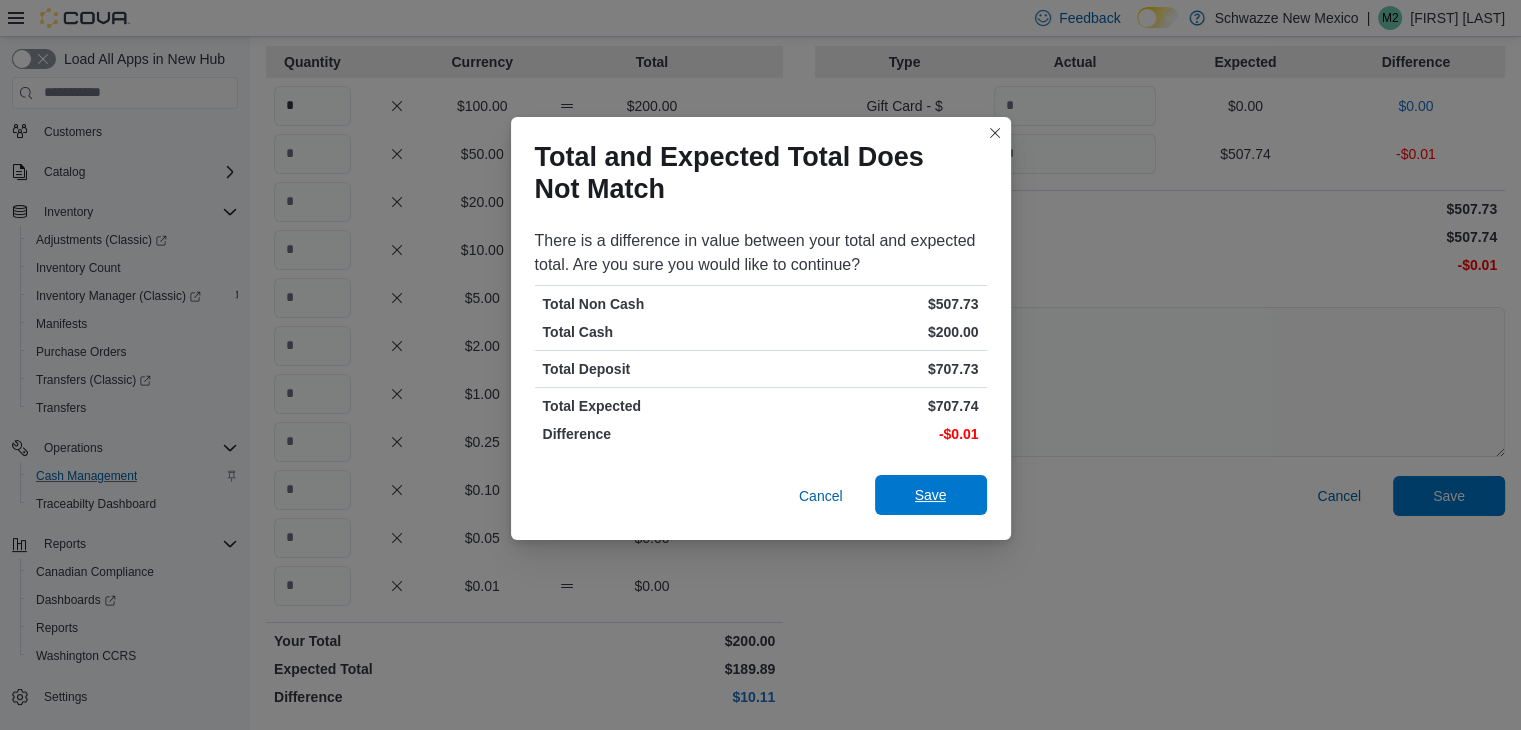 click on "Save" at bounding box center [931, 495] 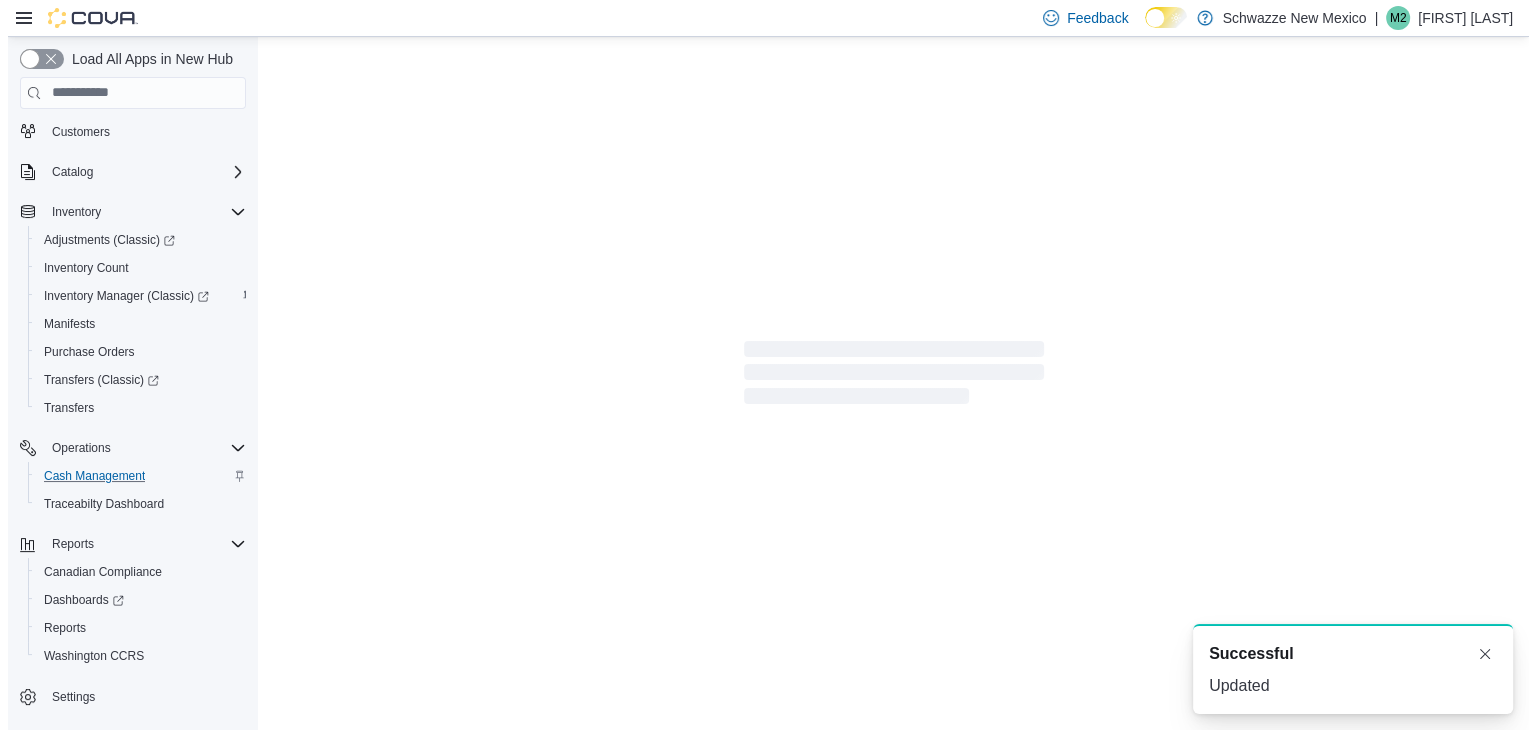 scroll, scrollTop: 0, scrollLeft: 0, axis: both 